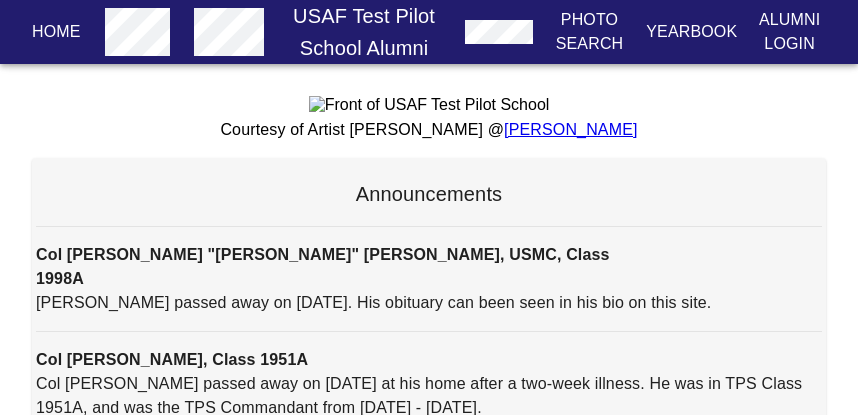 scroll, scrollTop: 0, scrollLeft: 0, axis: both 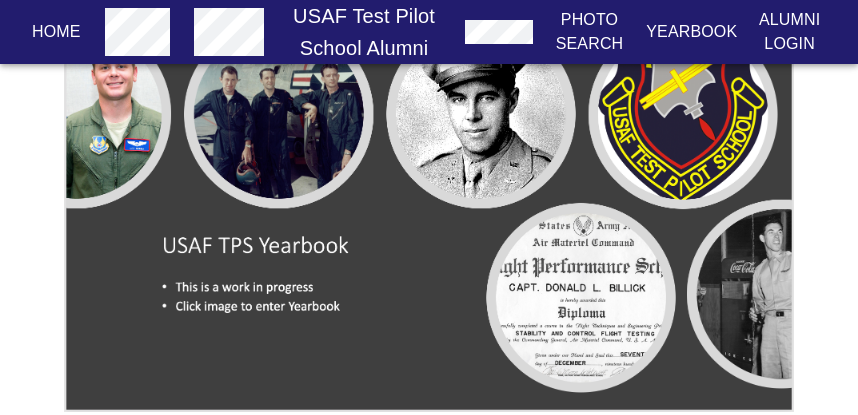 click at bounding box center [428, 206] 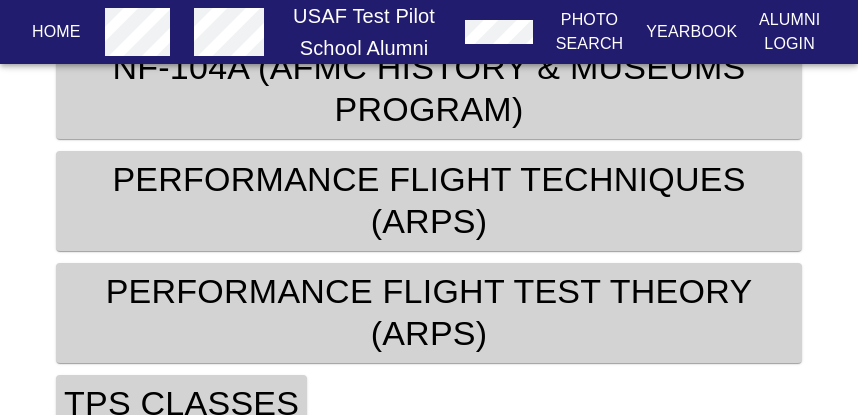 scroll, scrollTop: 1194, scrollLeft: 0, axis: vertical 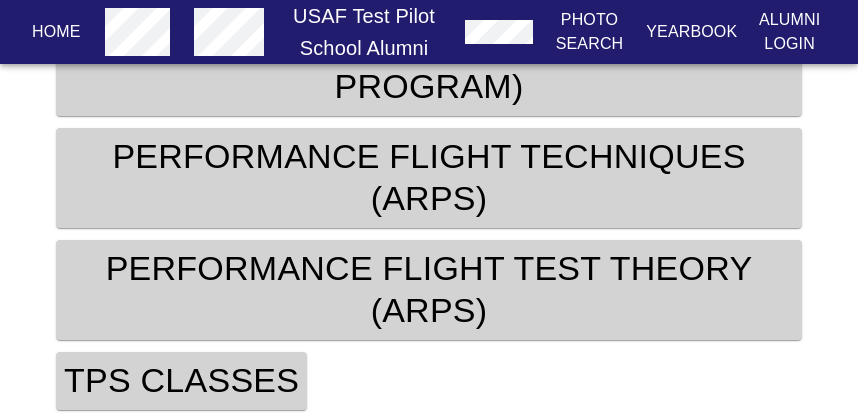 click on "Home USAF Test Pilot School Alumni Photo Search Yearbook Alumni Login" at bounding box center [429, 32] 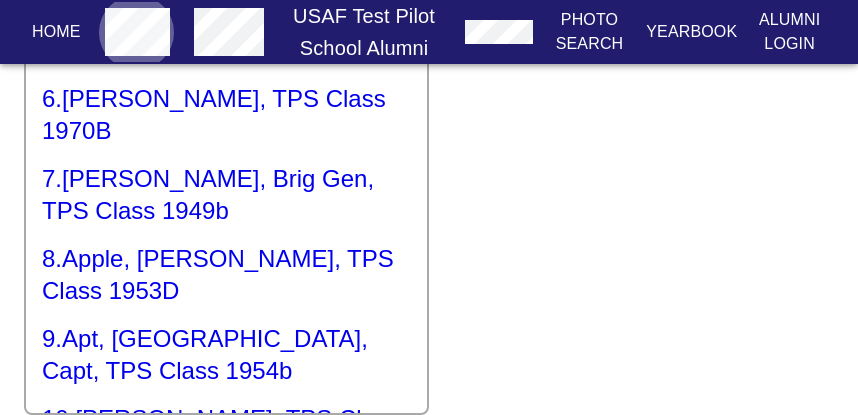 scroll, scrollTop: 504, scrollLeft: 0, axis: vertical 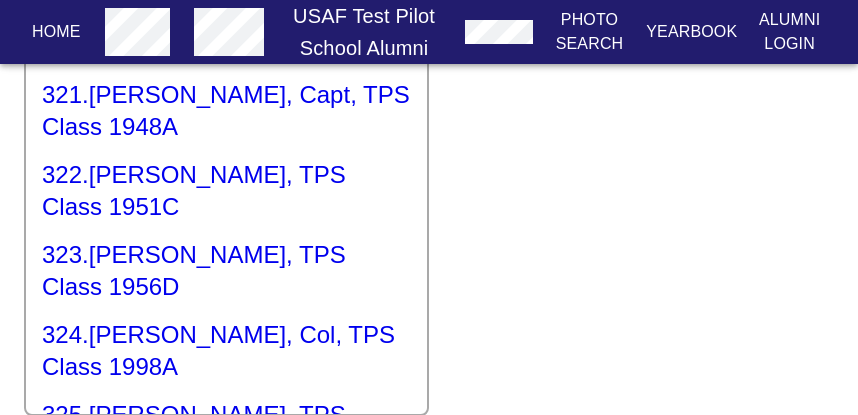click on "327 .  [PERSON_NAME], Brig Gen, TPS Class 1946C" at bounding box center (226, 591) 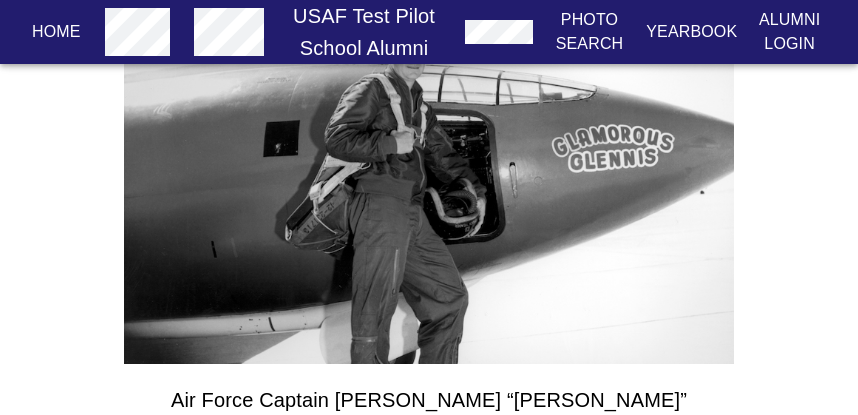 scroll, scrollTop: 1395, scrollLeft: 0, axis: vertical 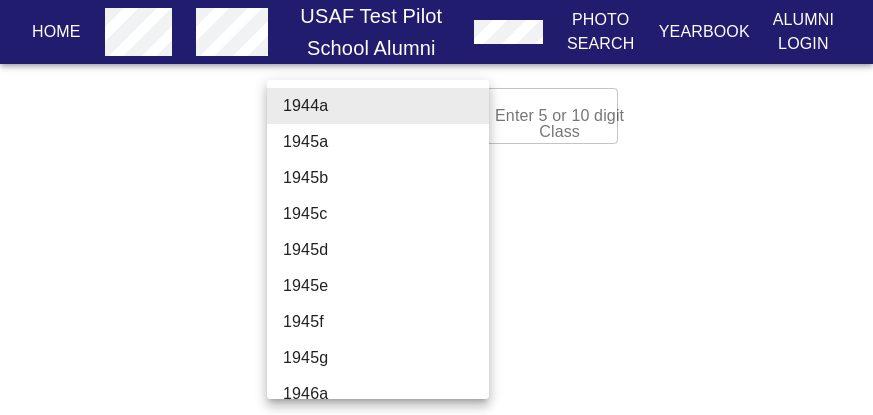 click on "Home USAF Test Pilot School Alumni Photo Search Yearbook Alumni Login Select A Class ​ ​ OR Enter 5 or 10 digit Class Enter 5 or 10 digit Class Home Alumni Bios Class Pages Photos Yearbook Alumni Login 1944a 1945a 1945b 1945c 1945d 1945e 1945f 1945g 1946a 1946b 1946c 1946d 1946e 1946f 1946g 1946i 1946j 1946k 1946l 1947a 1947b 1947c 1947d 1947f 1947g 1948a 1948b 1948d 1948f 1949a 1949b 1949c 1949d 1950a 1950b 1950c 1951a 1951b 1951c 1952a 1952b 1952c 1953a 1953b 1953c 1953d 1954a 1954b 1954c 1955a 1955c 1955d 1956a 1956b 1956c 1956d 1957a 1957c 1957d 1958a 1958b 1958c 1959a 1959b 1959c 1960a 1960b 1960c 1961a 1961c 1962a 1962c 1963a 1964a 1964b 1964c 1965a 1965b 1965c 1966a 1966b 1967a 1967b 1968a 1968b 1969a 1969b 1970a 1970b 1971a 1971b 1972a 1972b 1973a 1974a 1974b 1975a 1975b 1976a 1976b 1977a 1977b 1978a 1978b 1979a 1979b 1980a 1980b 1981a 1981b 1982a 1982b 1983a 1983b 1984a 1984b 1985a 1985b 1986a 1986b 1987a 1987b 1988a 1988b 1989a 1989b 1990a 1990b 1991a 1991b 1992a 1992b 1993a 1993b 1994a 1994b" at bounding box center [436, 116] 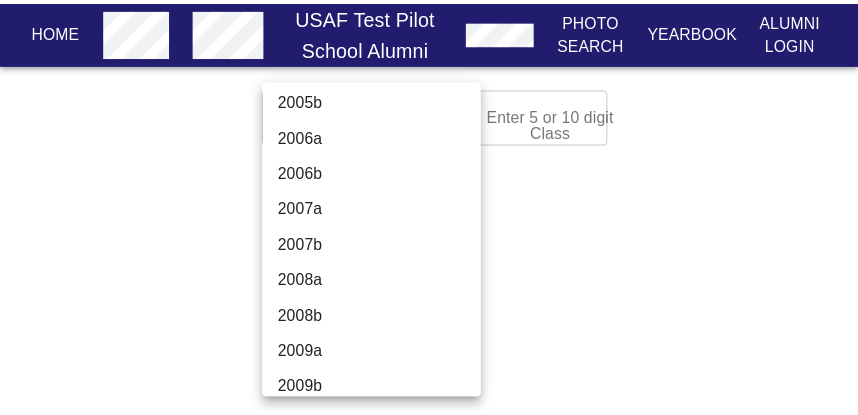 scroll, scrollTop: 5772, scrollLeft: 0, axis: vertical 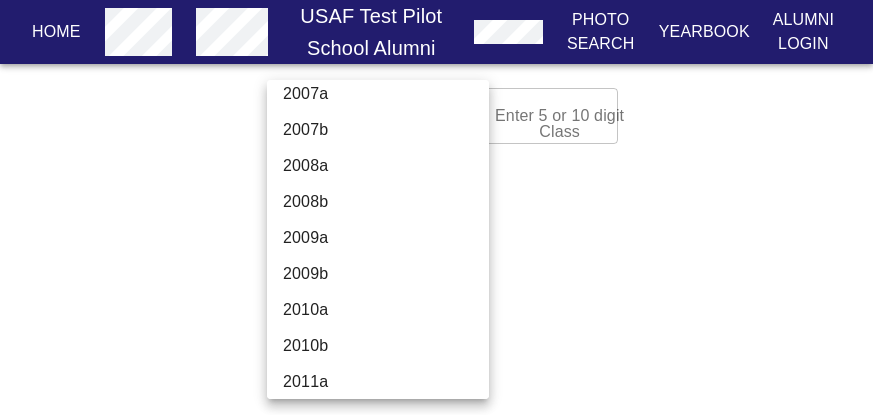 click on "2010a" at bounding box center (385, 310) 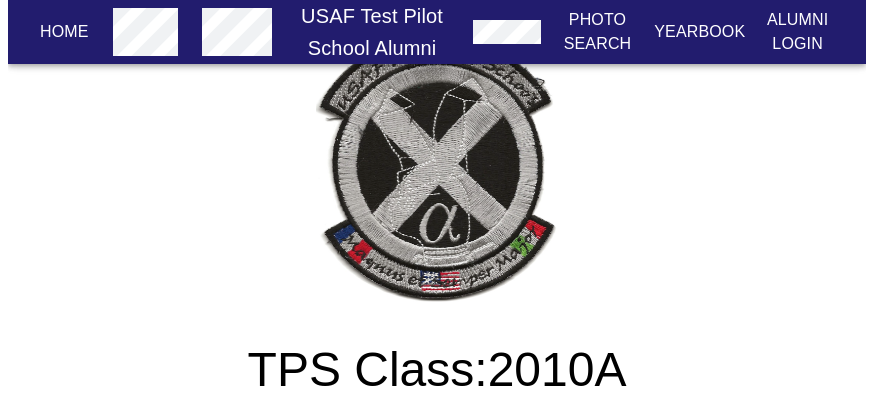 scroll, scrollTop: 0, scrollLeft: 0, axis: both 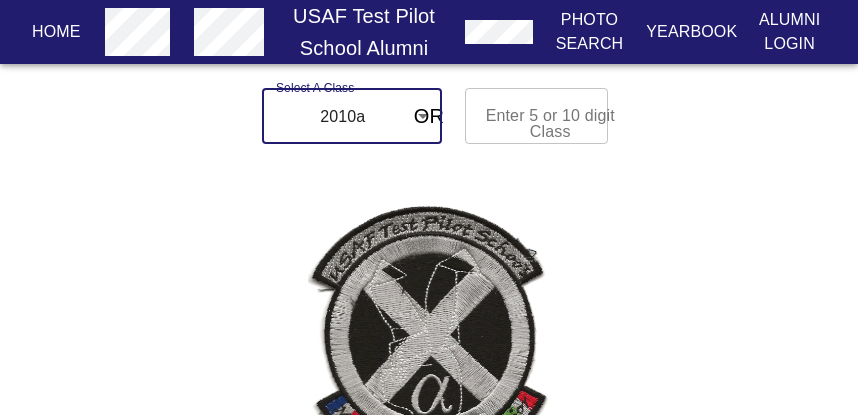 click on "Home USAF Test Pilot School Alumni Photo Search Yearbook Alumni Login Select A Class 2010a 2010a ​ OR Enter 5 or 10 digit Class Enter 5 or 10 digit Class TPS Class:  2010A [PERSON_NAME] [PERSON_NAME] [PERSON_NAME] [PERSON_NAME] [PERSON_NAME] [PERSON_NAME] [PERSON_NAME] [PERSON_NAME] [PERSON_NAME] [PERSON_NAME] [PERSON_NAME] [PERSON_NAME] [PERSON_NAME] [PERSON_NAME] [PERSON_NAME] [PERSON_NAME] [PERSON_NAME] [PERSON_NAME] [PERSON_NAME] [PERSON_NAME] [PERSON_NAME] [PERSON_NAME] [PERSON_NAME] [PERSON_NAME] Home Alumni Bios Class Pages Photos Yearbook Alumni Login" at bounding box center [429, 653] 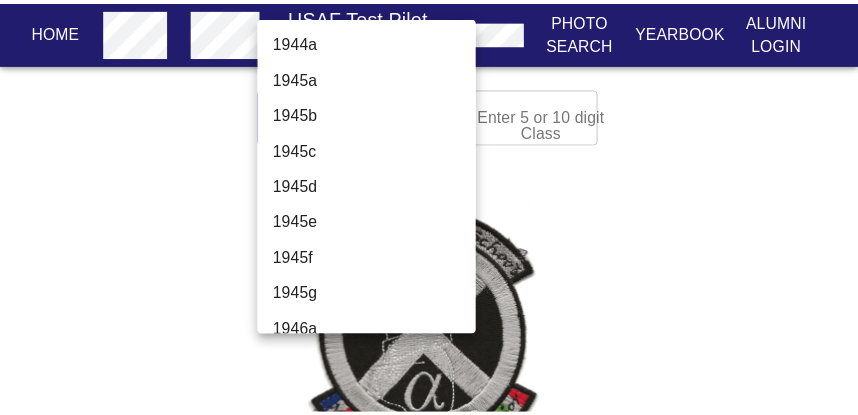 scroll, scrollTop: 5843, scrollLeft: 0, axis: vertical 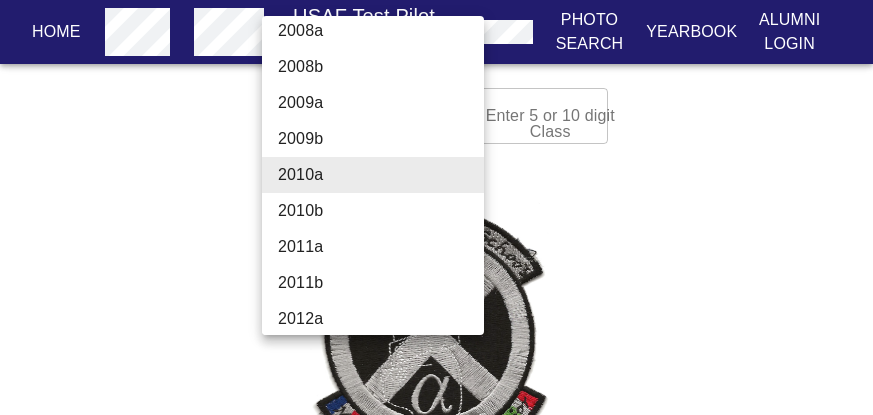 click on "2010b" at bounding box center (380, 211) 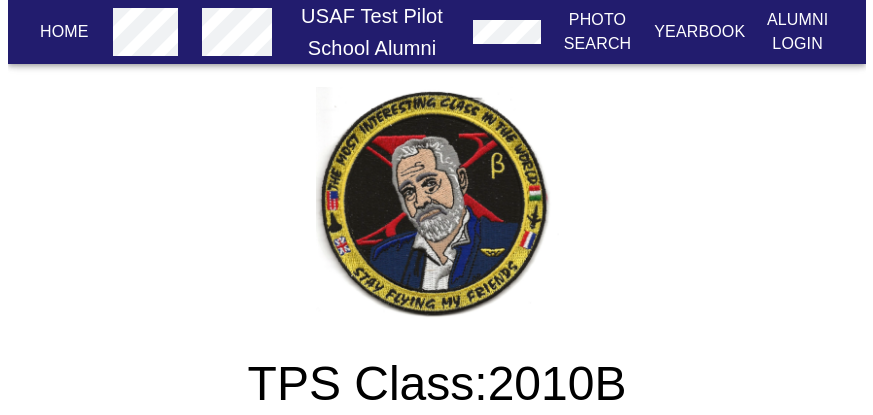 scroll, scrollTop: 0, scrollLeft: 0, axis: both 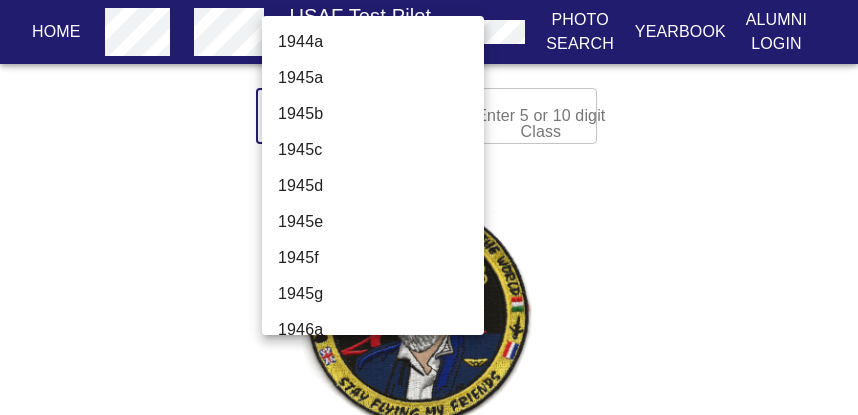 click on "Home USAF Test Pilot School Alumni Photo Search Yearbook Alumni Login Select A Class 2010b 2010b ​ OR Enter 5 or 10 digit Class Enter 5 or 10 digit Class TPS Class:  2010B [PERSON_NAME] [PERSON_NAME] [PERSON_NAME] [PERSON_NAME] [PERSON_NAME] [PERSON_NAME] [PERSON_NAME] [PERSON_NAME] [PERSON_NAME] [PERSON_NAME] [PERSON_NAME] [PERSON_NAME] [PERSON_NAME] [PERSON_NAME] [PERSON_NAME] [PERSON_NAME] [PERSON_NAME] [PERSON_NAME] [PERSON_NAME] [PERSON_NAME] [PERSON_NAME] [PERSON_NAME] [PERSON_NAME] [PERSON_NAME] Members of the United States Air Force Test Pilot School Class 2010B pose in front of a [DEMOGRAPHIC_DATA] Air Force Mirage 2000. A TPS staff member is also in the photo. USAF TPS Class 2010B Home Alumni Bios Class Pages Photos Yearbook Alumni Login 1944a 1945a 1945b 1945c 1945d 1945e 1945f 1945g 1946a 1946b 1946c 1946d 1946e 1946f 1946g 1946i 1946j 1946k 1946l 1947a 1947b 1947c 1947d 1947f 1947g 1948a 1948b 1948d 1948f 1949a 1949b 1949c 1949d 1950a 1950b 1950c 1951a 1951b" at bounding box center [429, 1402] 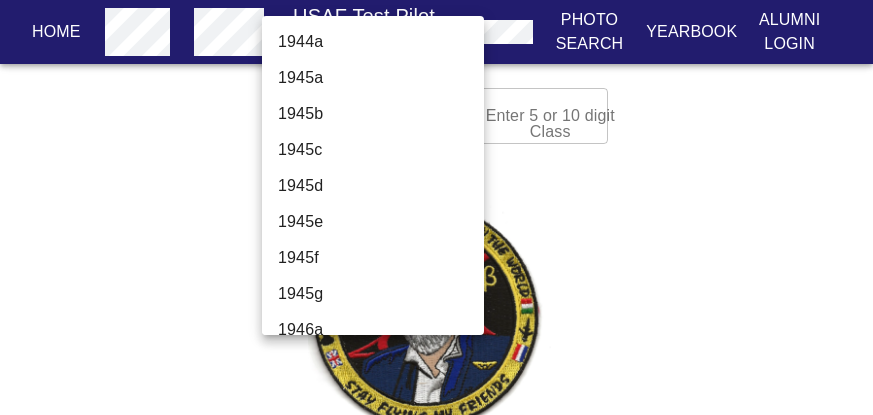 click on "2011a" at bounding box center [380, 6090] 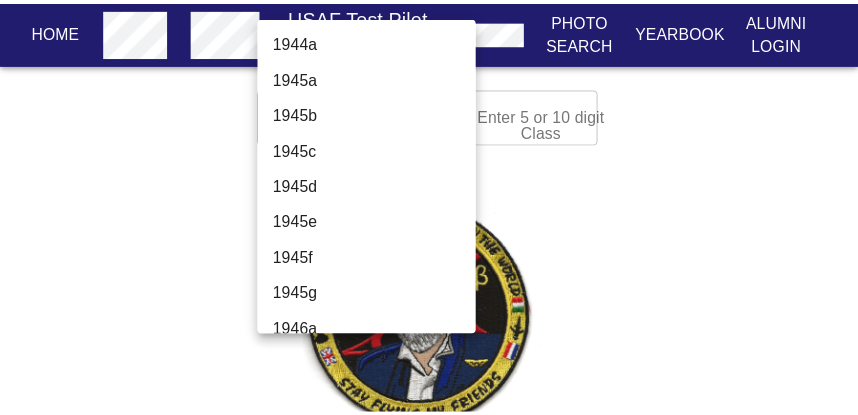 scroll, scrollTop: 5879, scrollLeft: 0, axis: vertical 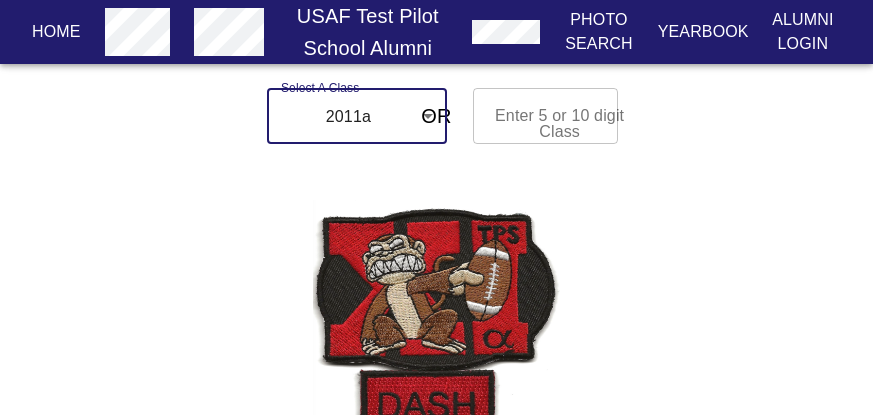 click on "Home USAF Test Pilot School Alumni Photo Search Yearbook Alumni Login Select A Class 2011a 2011a ​ OR Enter 5 or 10 digit Class Enter 5 or 10 digit Class TPS Class:  2011A [PERSON_NAME] [PERSON_NAME] [PERSON_NAME] [PERSON_NAME] [PERSON_NAME] [PERSON_NAME] [PERSON_NAME] [PERSON_NAME] [PERSON_NAME] [PERSON_NAME] [PERSON_NAME] [PERSON_NAME] [PERSON_NAME] [PERSON_NAME] [PERSON_NAME] [PERSON_NAME] [PERSON_NAME] [PERSON_NAME] [PERSON_NAME] [PERSON_NAME] [PERSON_NAME] [PERSON_NAME] [PERSON_NAME] Home Alumni Bios Class Pages Photos Yearbook Alumni Login" at bounding box center [436, 640] 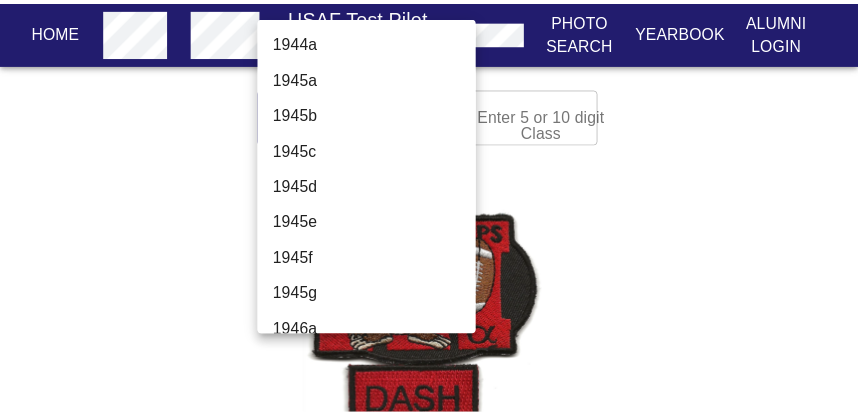 scroll, scrollTop: 5915, scrollLeft: 0, axis: vertical 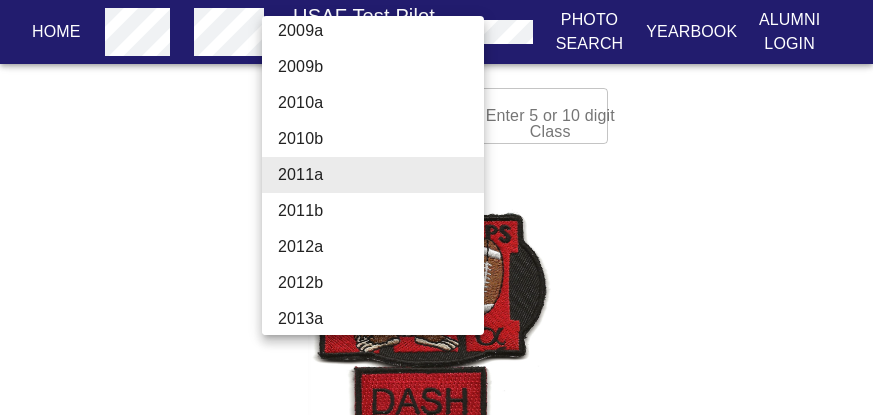 click on "2011b" at bounding box center (380, 211) 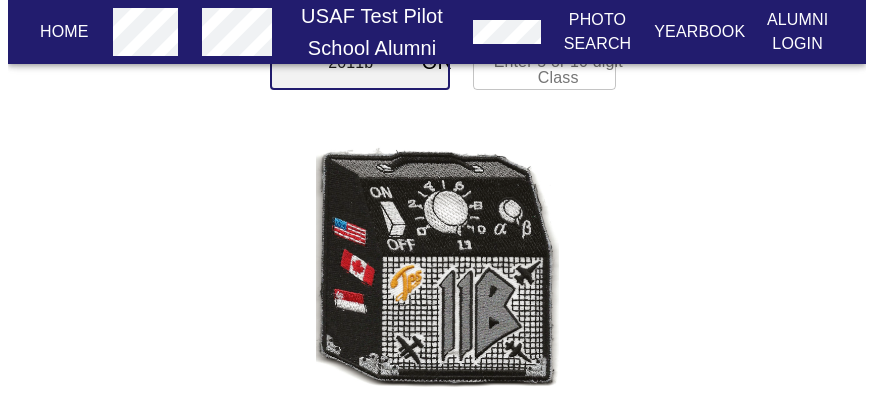 scroll, scrollTop: 0, scrollLeft: 0, axis: both 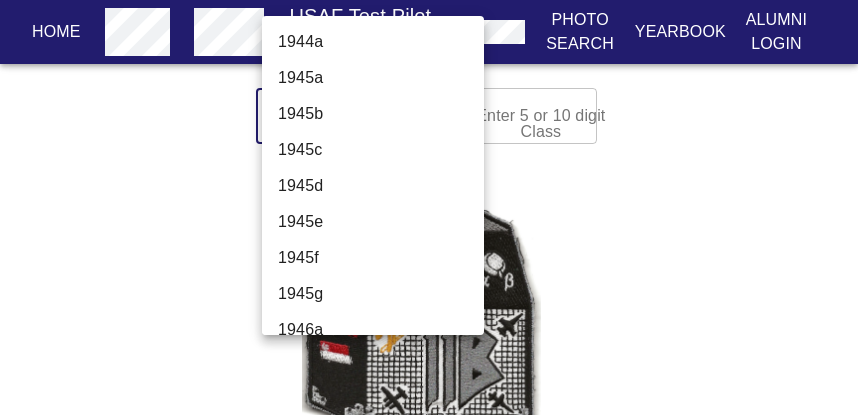 drag, startPoint x: 316, startPoint y: 130, endPoint x: 317, endPoint y: 150, distance: 20.024984 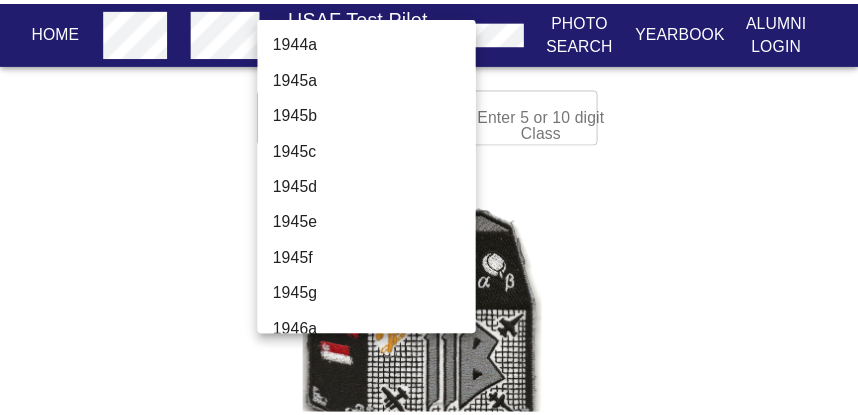 scroll, scrollTop: 5951, scrollLeft: 0, axis: vertical 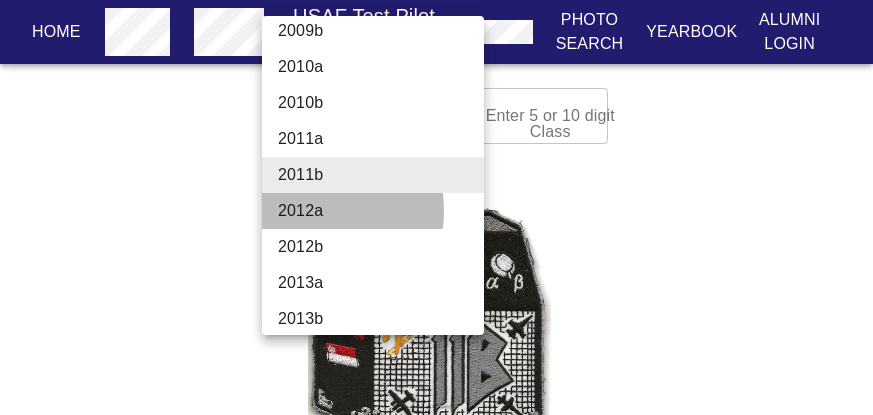 click on "2012a" at bounding box center (380, 211) 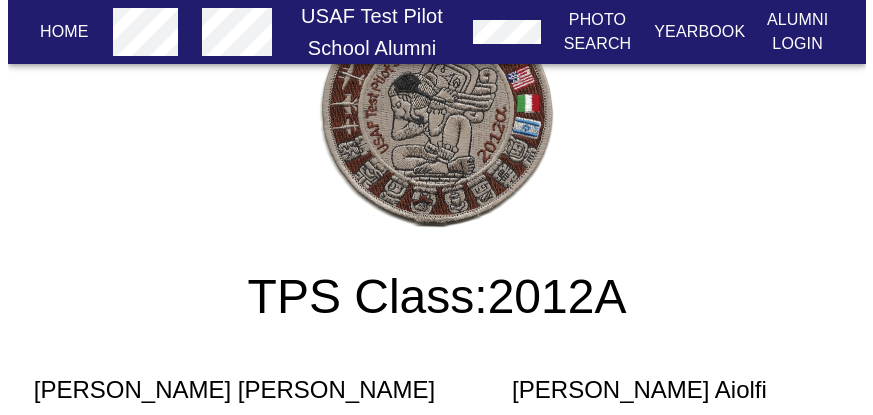 scroll, scrollTop: 0, scrollLeft: 0, axis: both 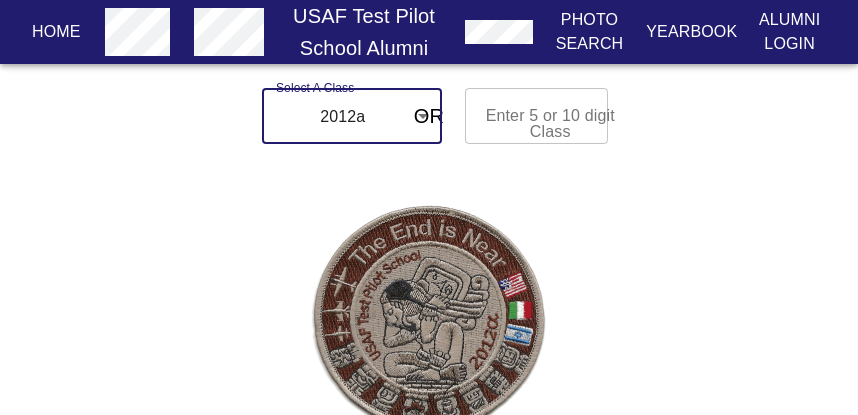 click on "Home USAF Test Pilot School Alumni Photo Search Yearbook Alumni Login Select A Class 2012a 2012a ​ OR Enter 5 or 10 digit Class Enter 5 or 10 digit Class TPS Class:  2012A [PERSON_NAME] [PERSON_NAME] [PERSON_NAME] [PERSON_NAME] [PERSON_NAME] [PERSON_NAME] [PERSON_NAME] [PERSON_NAME] [PERSON_NAME] [PERSON_NAME] [PERSON_NAME] [PERSON_NAME] [PERSON_NAME] [PERSON_NAME] [PERSON_NAME] [PERSON_NAME] [PERSON_NAME] [PERSON_NAME] [PERSON_NAME] [PERSON_NAME] [PERSON_NAME] [PERSON_NAME] [PERSON_NAME]   Vanderhal [PERSON_NAME] Home Alumni Bios Class Pages Photos Yearbook Alumni Login" at bounding box center (429, 650) 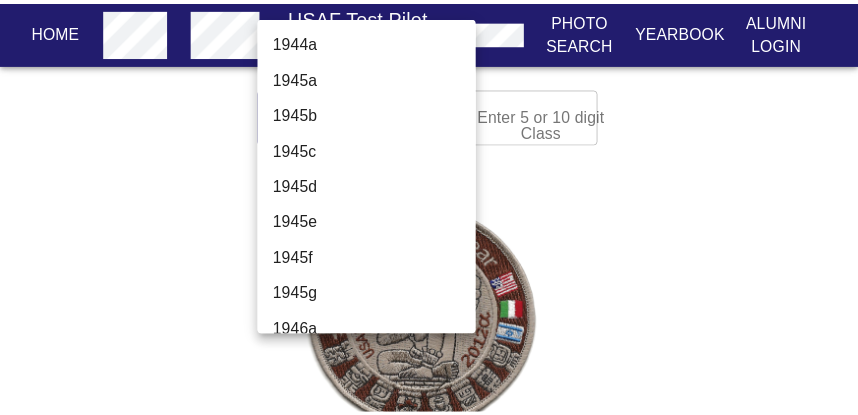 scroll, scrollTop: 5987, scrollLeft: 0, axis: vertical 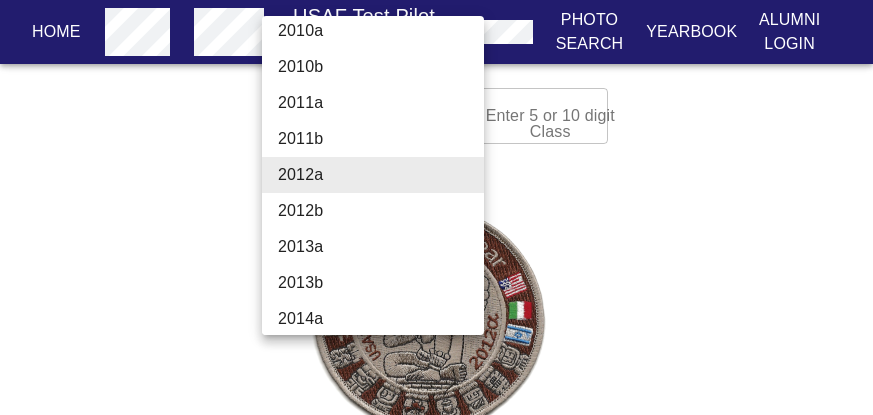 click on "2012b" at bounding box center [380, 211] 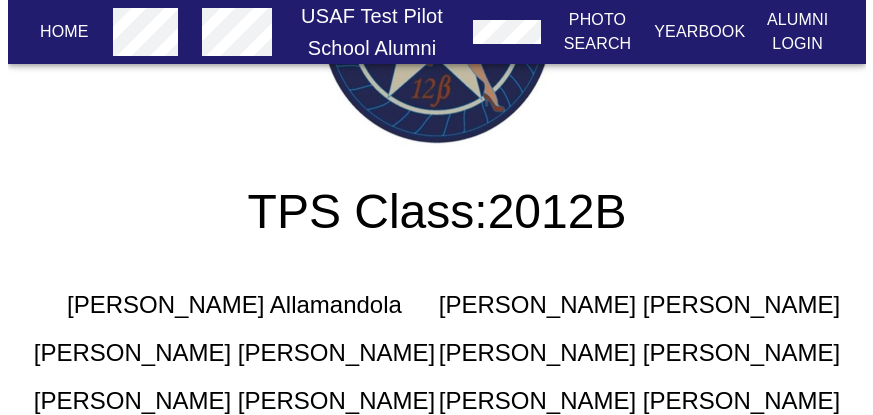scroll, scrollTop: 0, scrollLeft: 0, axis: both 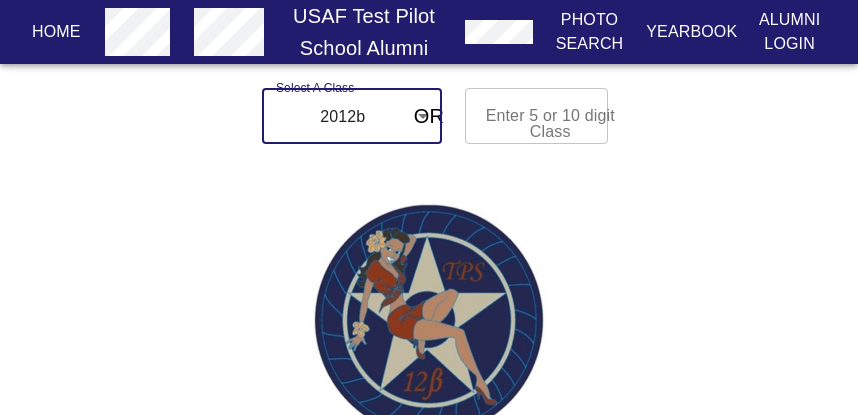 click on "Home USAF Test Pilot School Alumni Photo Search Yearbook Alumni Login Select A Class 2012b 2012b ​ OR Enter 5 or 10 digit Class Enter 5 or 10 digit Class TPS Class:  2012B [PERSON_NAME] [PERSON_NAME] [PERSON_NAME] [PERSON_NAME] [PERSON_NAME] [PERSON_NAME] [PERSON_NAME] [PERSON_NAME] [PERSON_NAME] [PERSON_NAME] [PERSON_NAME] [PERSON_NAME] [PERSON_NAME] [PERSON_NAME] [PERSON_NAME] [PERSON_NAME] [PERSON_NAME] [PERSON_NAME] [PERSON_NAME] [PERSON_NAME] [PERSON_NAME] [PERSON_NAME] de [PERSON_NAME] Class 2012B Home Alumni Bios Class Pages Photos Yearbook Alumni Login" at bounding box center [429, 937] 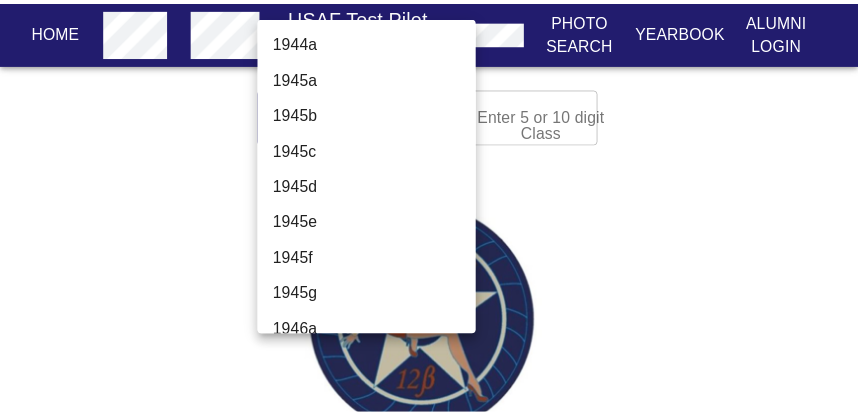 scroll, scrollTop: 6023, scrollLeft: 0, axis: vertical 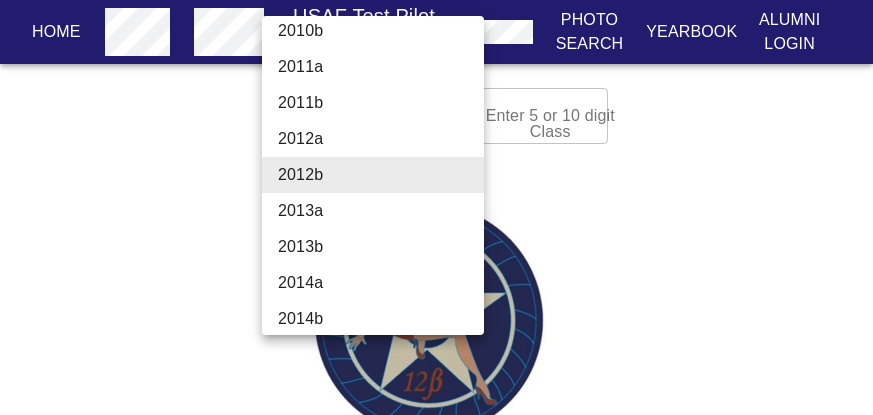click on "2013a" at bounding box center [380, 211] 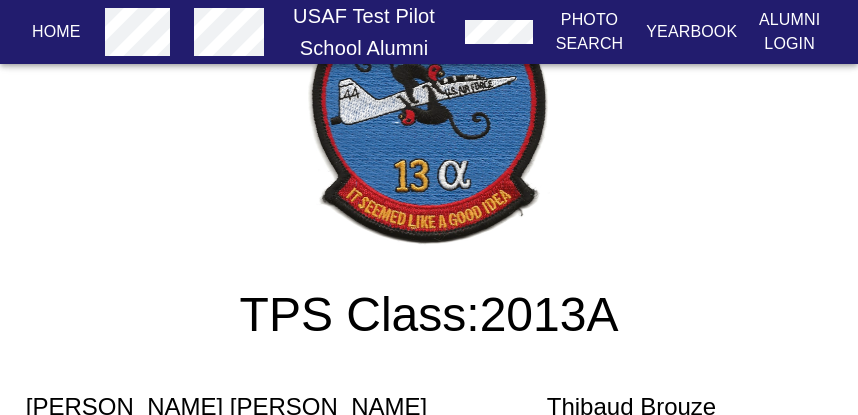 scroll, scrollTop: 13, scrollLeft: 0, axis: vertical 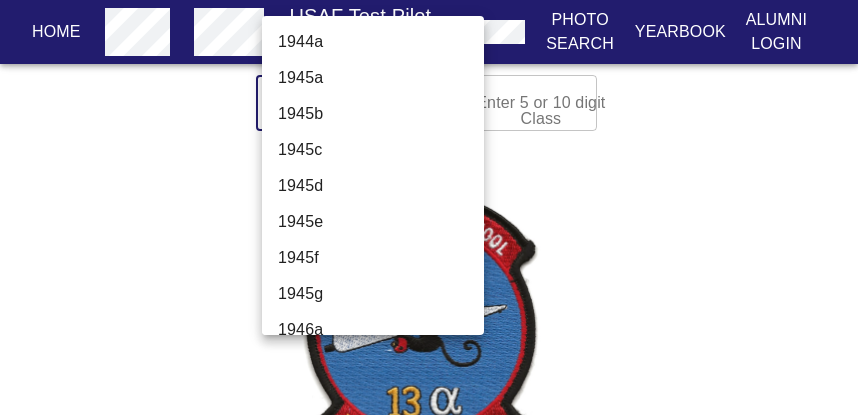 click on "Home USAF Test Pilot School Alumni Photo Search Yearbook Alumni Login Select A Class 2013a 2013a ​ OR Enter 5 or 10 digit Class Enter 5 or 10 digit Class TPS Class:  2013A [PERSON_NAME] [PERSON_NAME] [PERSON_NAME] [PERSON_NAME] [PERSON_NAME] [PERSON_NAME] [PERSON_NAME] [PERSON_NAME] [PERSON_NAME] [PERSON_NAME] [PERSON_NAME] [PERSON_NAME] [PERSON_NAME] [PERSON_NAME] [PERSON_NAME] [PERSON_NAME] [PERSON_NAME] [PERSON_NAME] [PERSON_NAME] Class 2013a Home Alumni Bios Class Pages Photos Yearbook Alumni Login 1944a 1945a 1945b 1945c 1945d 1945e 1945f 1945g 1946a 1946b 1946c 1946d 1946e 1946f 1946g 1946i 1946j 1946k 1946l 1947a 1947b 1947c 1947d 1947f 1947g 1948a 1948b 1948d 1948f 1949a 1949b 1949c 1949d 1950a 1950b 1950c 1951a 1951b 1951c 1952a 1952b 1952c 1953a 1953b 1953c 1953d 1954a 1954b 1954c 1955a 1955c 1955d 1956a 1956b 1956c 1956d 1957a 1957c 1957d 1958a 1958b 1958c 1959a 1959b 1959c 1960a 1960b 1960c 1961a 1961c 1962a 1962c 1963a 1964a 1964b" at bounding box center [429, 1027] 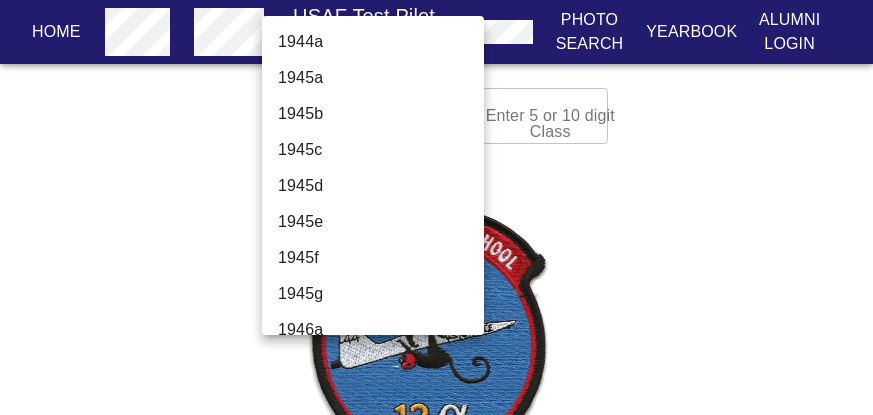 click on "2012a" at bounding box center (380, 6162) 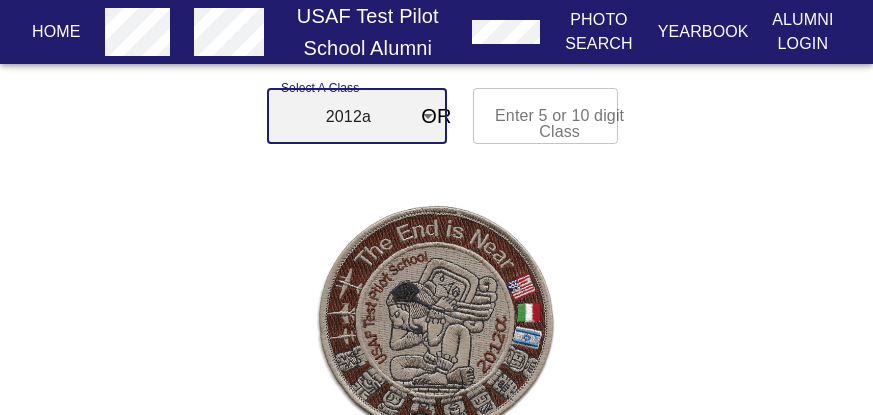 scroll, scrollTop: 6059, scrollLeft: 0, axis: vertical 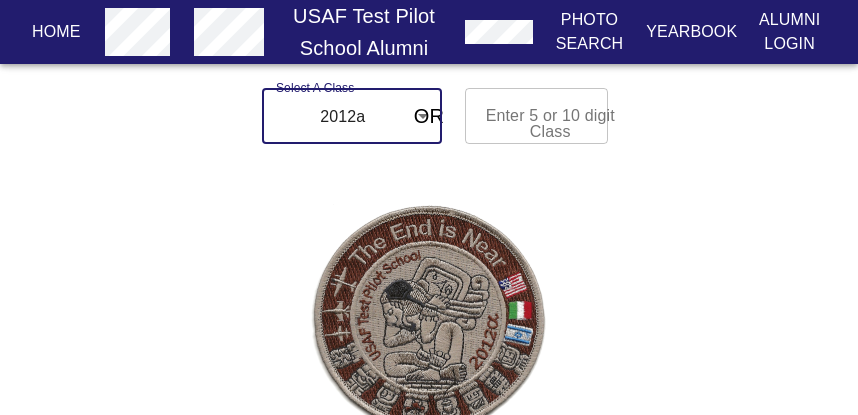 click on "Home USAF Test Pilot School Alumni Photo Search Yearbook Alumni Login Select A Class 2012a 2012a ​ OR Enter 5 or 10 digit Class Enter 5 or 10 digit Class TPS Class:  2012A [PERSON_NAME] [PERSON_NAME] [PERSON_NAME] [PERSON_NAME] [PERSON_NAME] [PERSON_NAME] [PERSON_NAME] [PERSON_NAME] [PERSON_NAME] [PERSON_NAME] [PERSON_NAME] [PERSON_NAME] [PERSON_NAME] [PERSON_NAME] [PERSON_NAME] [PERSON_NAME] [PERSON_NAME] [PERSON_NAME] [PERSON_NAME] [PERSON_NAME] [PERSON_NAME] [PERSON_NAME] [PERSON_NAME]   Vanderhal [PERSON_NAME] Home Alumni Bios Class Pages Photos Yearbook Alumni Login" at bounding box center [429, 650] 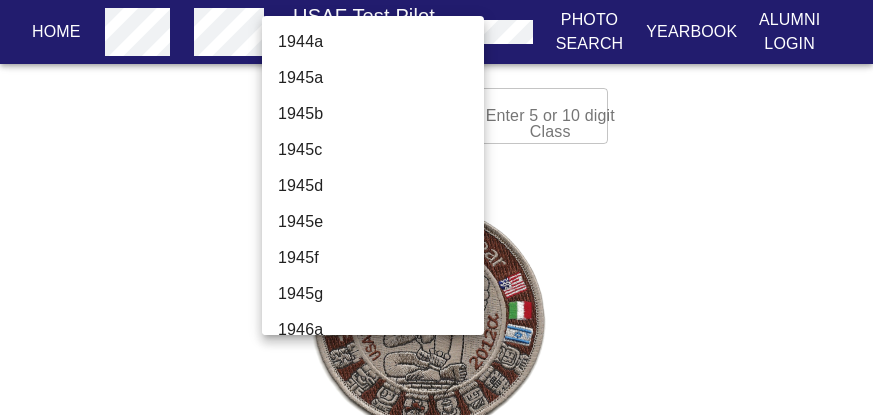 scroll, scrollTop: 5987, scrollLeft: 0, axis: vertical 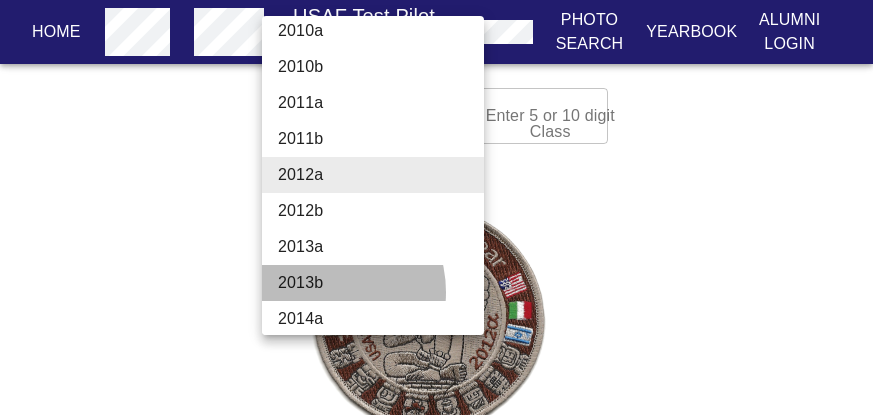 click on "2013b" at bounding box center (380, 283) 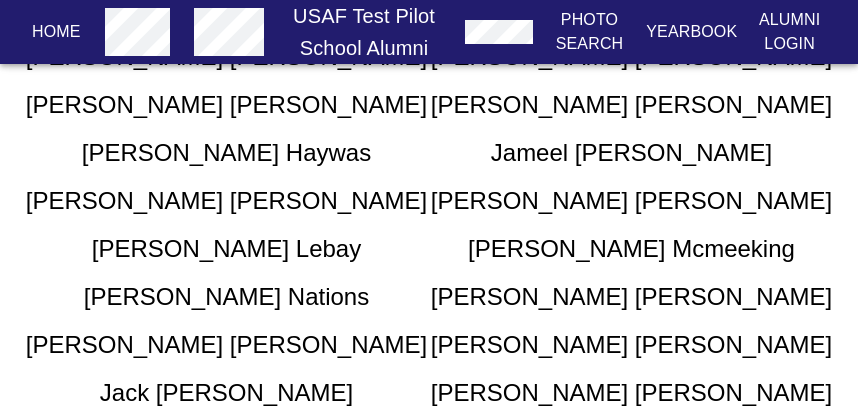 scroll, scrollTop: 682, scrollLeft: 0, axis: vertical 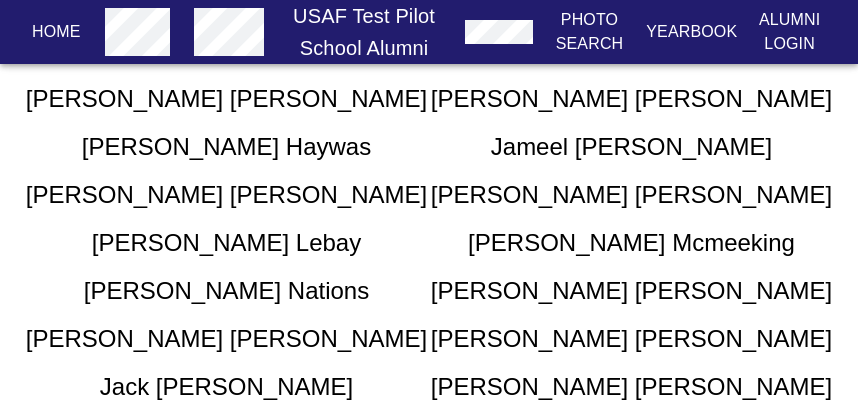 drag, startPoint x: 118, startPoint y: 287, endPoint x: 338, endPoint y: 296, distance: 220.18402 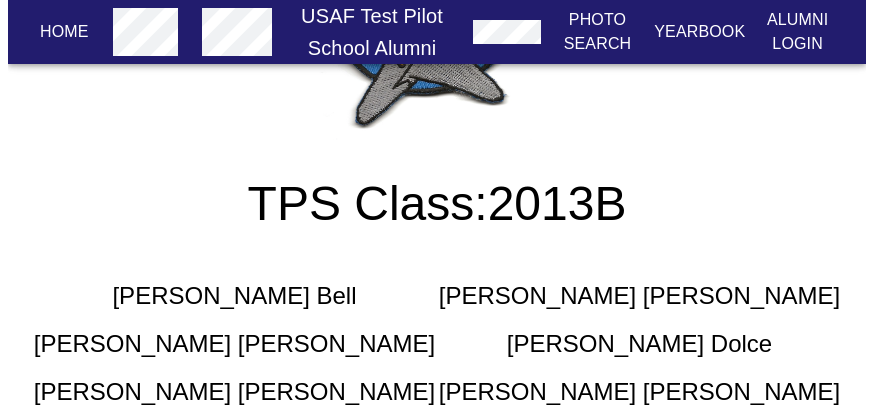 scroll, scrollTop: 0, scrollLeft: 0, axis: both 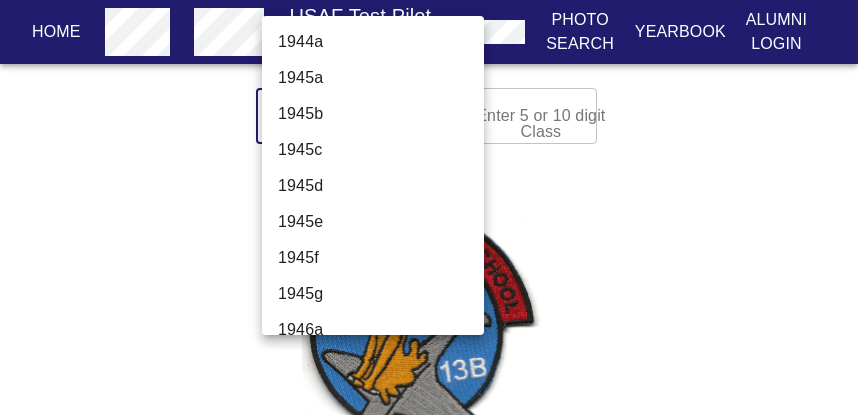click on "Home USAF Test Pilot School Alumni Photo Search Yearbook Alumni Login Select A Class 2013b 2013b ​ OR Enter 5 or 10 digit Class Enter 5 or 10 digit Class TPS Class:  2013B [PERSON_NAME] [PERSON_NAME] [PERSON_NAME] [PERSON_NAME] [PERSON_NAME] [PERSON_NAME] [PERSON_NAME] [PERSON_NAME] [PERSON_NAME] [PERSON_NAME] [PERSON_NAME] [PERSON_NAME] [PERSON_NAME] [PERSON_NAME] [PERSON_NAME] [PERSON_NAME] [PERSON_NAME] [PERSON_NAME] [PERSON_NAME] [PERSON_NAME] USAF TPS Class 2013B Home Alumni Bios Class Pages Photos Yearbook Alumni Login 1944a 1945a 1945b 1945c 1945d 1945e 1945f 1945g 1946a 1946b 1946c 1946d 1946e 1946f 1946g 1946i 1946j 1946k 1946l 1947a 1947b 1947c 1947d 1947f 1947g 1948a 1948b 1948d 1948f 1949a 1949b 1949c 1949d 1950a 1950b 1950c 1951a 1951b 1951c 1952a 1952b 1952c 1953a 1953b 1953c 1953d 1954a 1954b 1954c 1955a 1955c 1955d 1956a 1956b 1956c 1956d 1957a 1957c 1957d 1958a 1958b 1958c 1959a 1959b 1959c 1960a 1960b 1960c 1961a 1961c 1962a 1962c 1963a" at bounding box center [429, 1047] 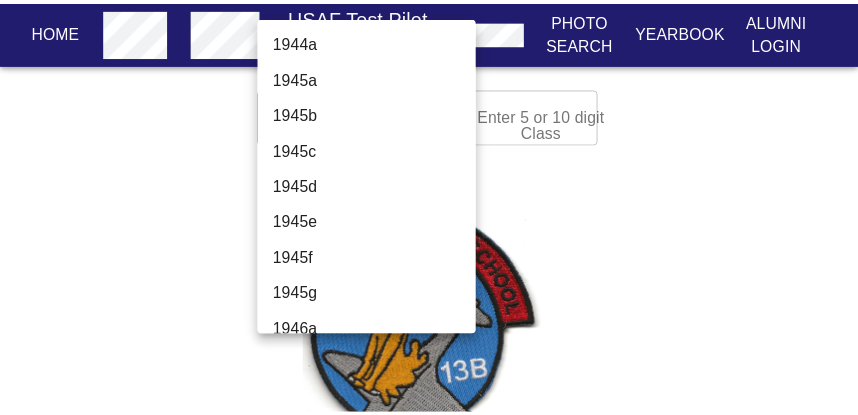 scroll, scrollTop: 6095, scrollLeft: 0, axis: vertical 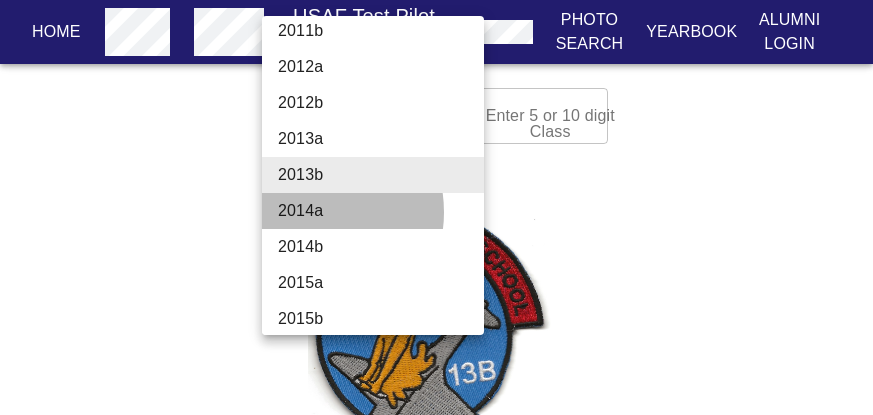 click on "2014a" at bounding box center [380, 211] 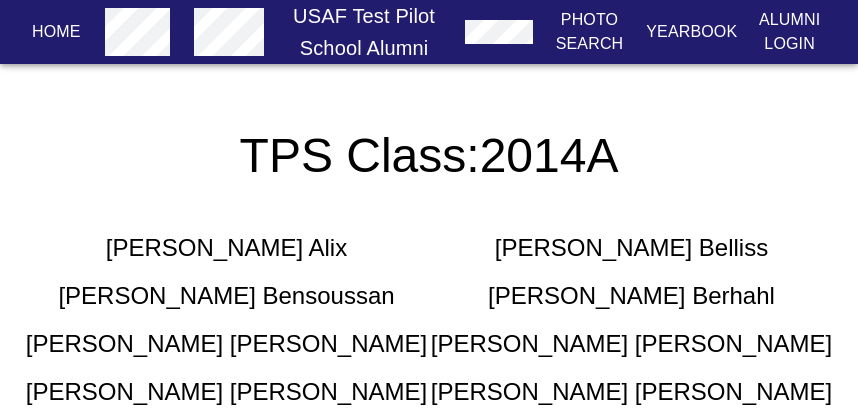 scroll, scrollTop: 284, scrollLeft: 0, axis: vertical 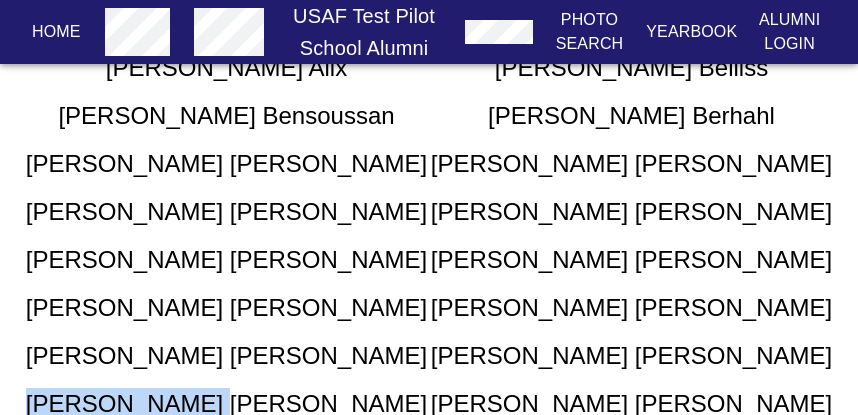 click on "[PERSON_NAME] [PERSON_NAME] [PERSON_NAME] [PERSON_NAME] [PERSON_NAME] [PERSON_NAME] [PERSON_NAME] [PERSON_NAME] [PERSON_NAME] [PERSON_NAME] [PERSON_NAME] [PERSON_NAME] [PERSON_NAME] [PERSON_NAME] [PERSON_NAME] [PERSON_NAME] [PERSON_NAME] [PERSON_NAME] [PERSON_NAME] [PERSON_NAME] [PERSON_NAME] [PERSON_NAME] [PERSON_NAME] [PERSON_NAME]" at bounding box center (429, 324) 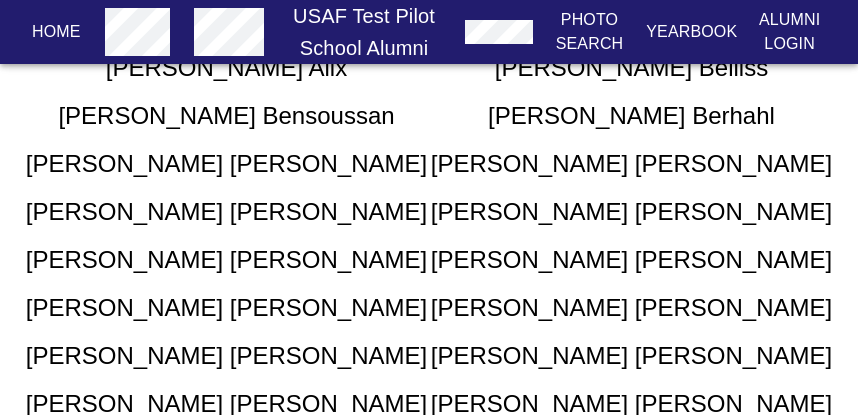 drag, startPoint x: 120, startPoint y: 249, endPoint x: 356, endPoint y: 261, distance: 236.30489 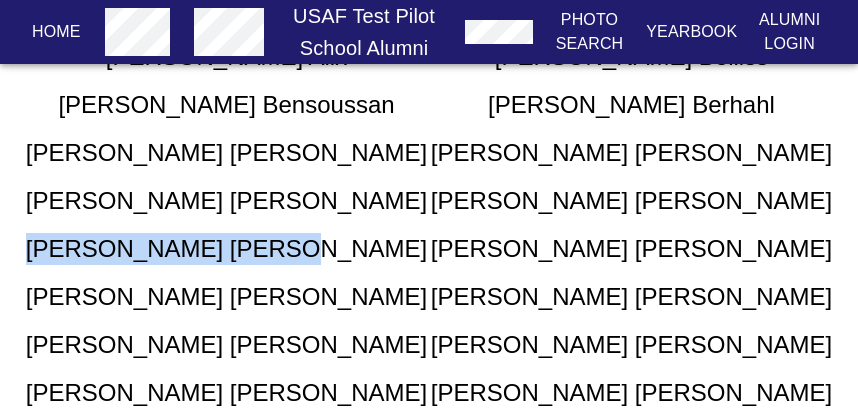 click on "[PERSON_NAME] [PERSON_NAME] [PERSON_NAME] [PERSON_NAME] [PERSON_NAME] [PERSON_NAME] [PERSON_NAME] [PERSON_NAME] [PERSON_NAME] [PERSON_NAME] [PERSON_NAME] [PERSON_NAME] [PERSON_NAME] [PERSON_NAME] [PERSON_NAME] [PERSON_NAME] [PERSON_NAME] [PERSON_NAME] [PERSON_NAME] [PERSON_NAME] [PERSON_NAME] [PERSON_NAME] [PERSON_NAME] [PERSON_NAME]" at bounding box center [429, 313] 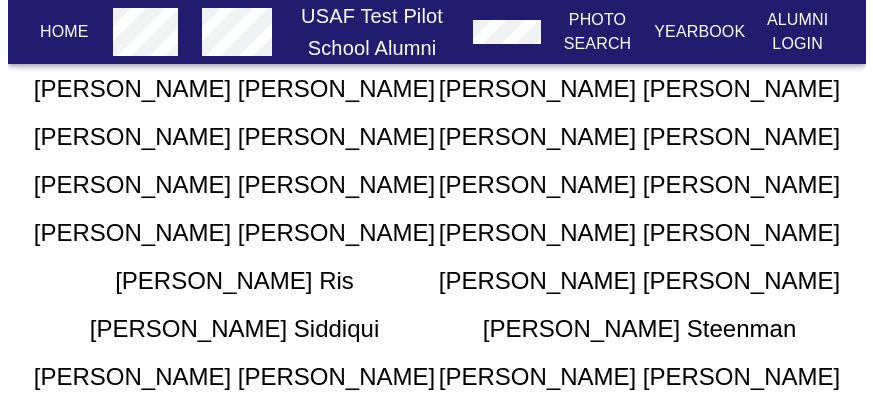 scroll, scrollTop: 0, scrollLeft: 0, axis: both 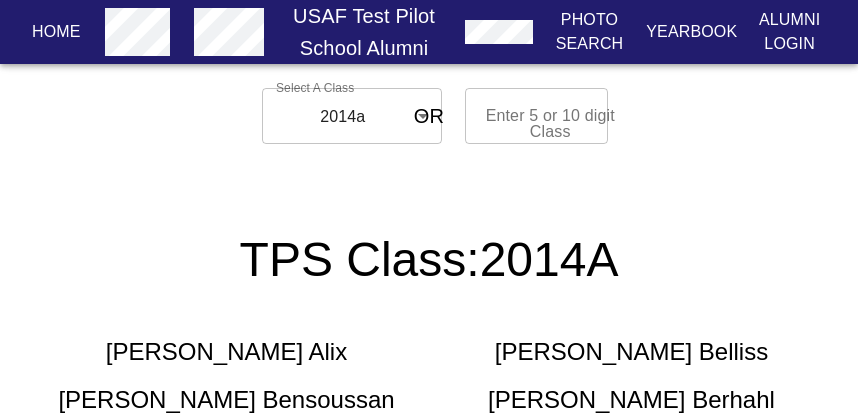 click on "Home USAF Test Pilot School Alumni Photo Search Yearbook Alumni Login Select A Class 2014a 2014a ​ OR Enter 5 or 10 digit Class Enter 5 or 10 digit Class TPS Class:  2014A [PERSON_NAME] [PERSON_NAME] [PERSON_NAME] [PERSON_NAME] [PERSON_NAME] [PERSON_NAME] [PERSON_NAME] [PERSON_NAME] [PERSON_NAME] [PERSON_NAME] [PERSON_NAME] [PERSON_NAME] [PERSON_NAME] [PERSON_NAME] [PERSON_NAME] [PERSON_NAME] [PERSON_NAME] [PERSON_NAME] [PERSON_NAME] [PERSON_NAME] [PERSON_NAME] [PERSON_NAME] [PERSON_NAME] [PERSON_NAME] USAF TPS Class 2014A Home Alumni Bios Class Pages Photos Yearbook Alumni Login" at bounding box center [429, 865] 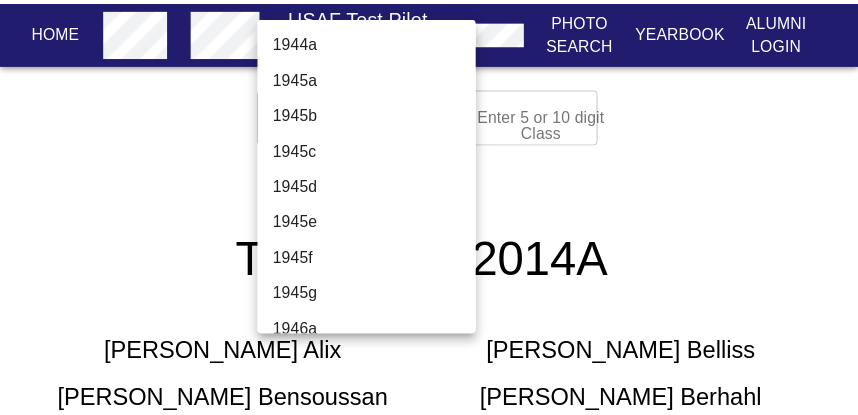 scroll, scrollTop: 6131, scrollLeft: 0, axis: vertical 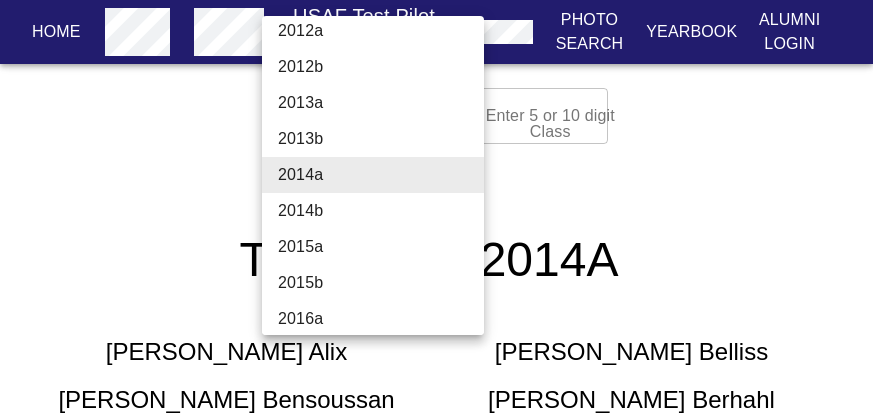 click on "2014b" at bounding box center [380, 211] 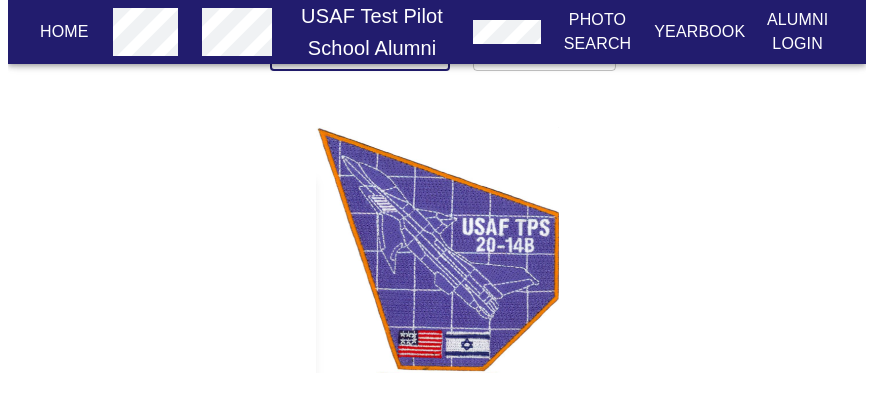 scroll, scrollTop: 0, scrollLeft: 0, axis: both 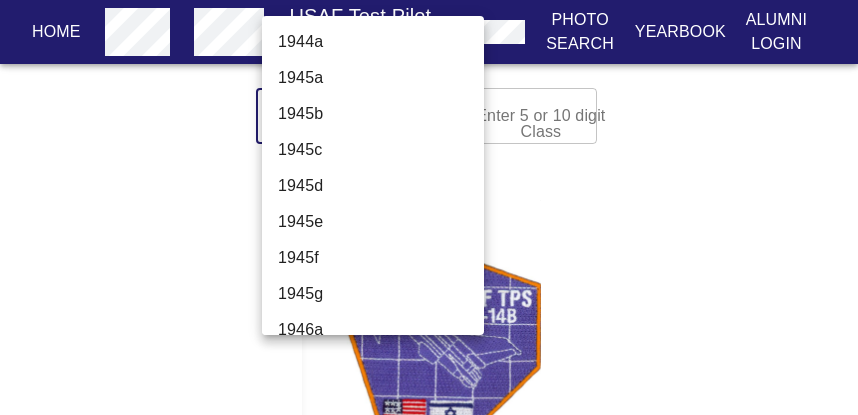 click on "Home USAF Test Pilot School Alumni Photo Search Yearbook Alumni Login Select A Class 2014b 2014b ​ OR Enter 5 or 10 digit Class Enter 5 or 10 digit Class TPS Class:  2014B [PERSON_NAME] [PERSON_NAME] [PERSON_NAME] [PERSON_NAME] [PERSON_NAME] [PERSON_NAME] [PERSON_NAME] [PERSON_NAME]   [PERSON_NAME]   [PERSON_NAME] [PERSON_NAME] [PERSON_NAME] [PERSON_NAME] [PERSON_NAME] [PERSON_NAME] [PERSON_NAME] [PERSON_NAME] [PERSON_NAME] [PERSON_NAME] [PERSON_NAME] Home Alumni Bios Class Pages Photos Yearbook Alumni Login 1944a 1945a 1945b 1945c 1945d 1945e 1945f 1945g 1946a 1946b 1946c 1946d 1946e 1946f 1946g 1946i 1946j 1946k 1946l 1947a 1947b 1947c 1947d 1947f 1947g 1948a 1948b 1948d 1948f 1949a 1949b 1949c 1949d 1950a 1950b 1950c 1951a 1951b 1951c 1952a 1952b 1952c 1953a 1953b 1953c 1953d 1954a 1954b 1954c 1955a 1955c 1955d 1956a 1956b 1956c 1956d 1957a 1957c 1957d 1958a 1958b 1958c 1959a 1959b 1959c 1960a 1960b 1960c 1961a 1961c 1962a 1962c 1963a 1964a 1964b 1964c" at bounding box center [429, 747] 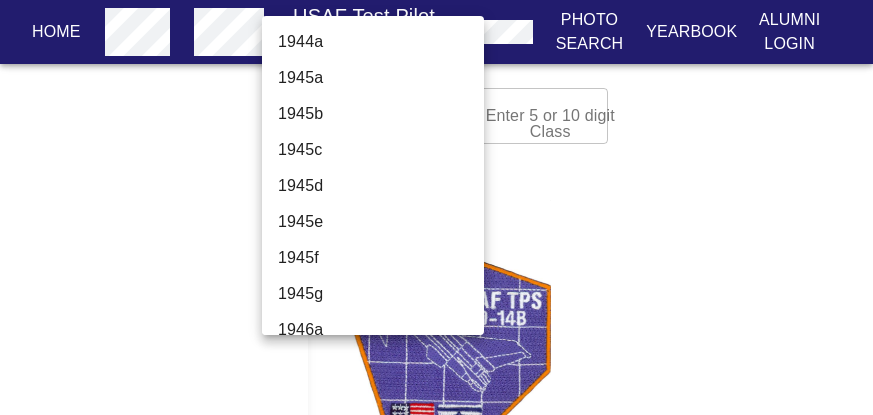 scroll, scrollTop: 6167, scrollLeft: 0, axis: vertical 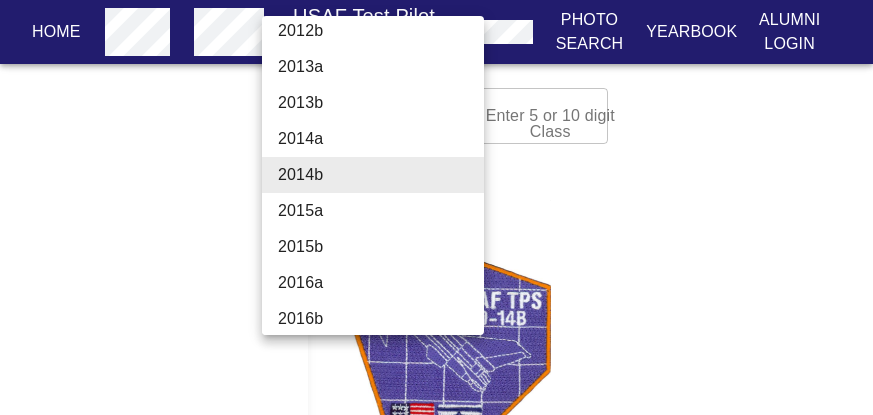 click on "2013b" at bounding box center [380, 103] 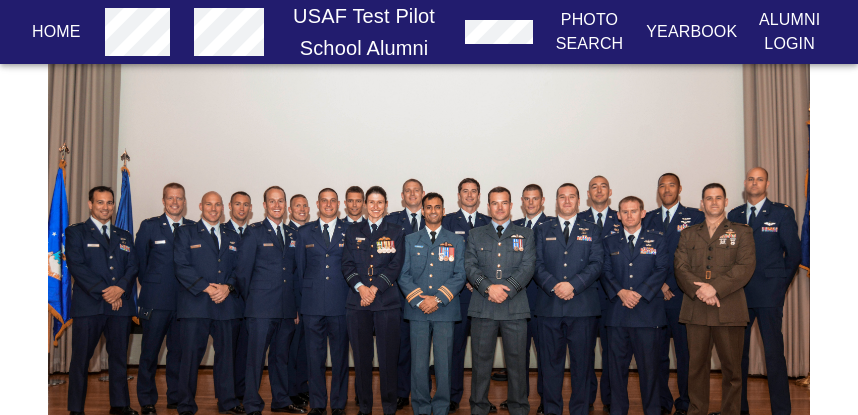 scroll, scrollTop: 1137, scrollLeft: 0, axis: vertical 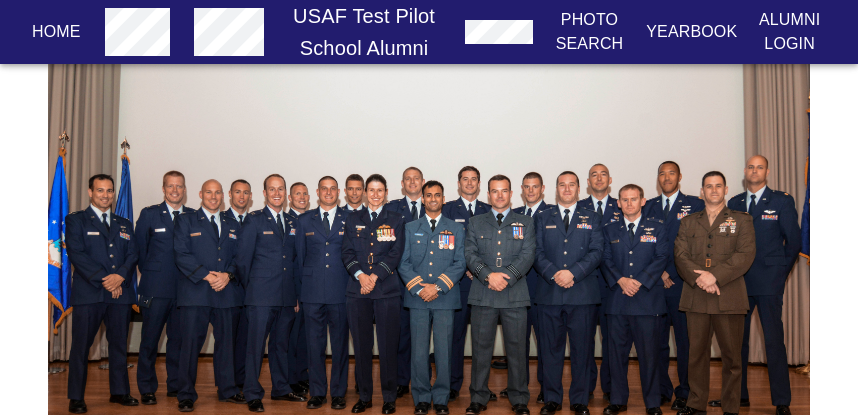 click at bounding box center (429, 284) 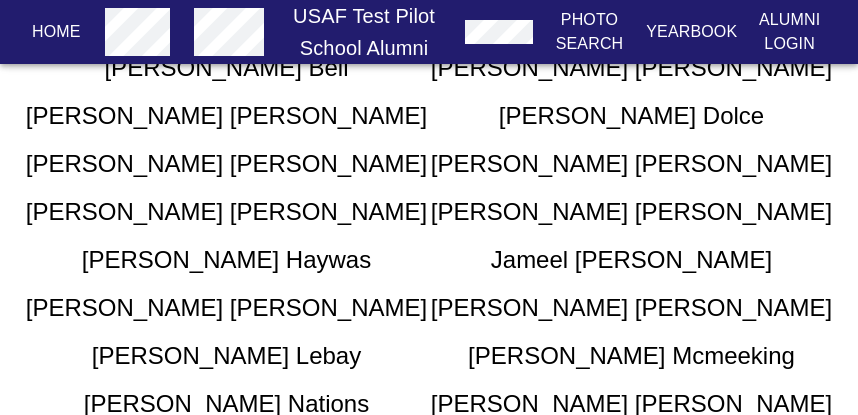 scroll, scrollTop: 682, scrollLeft: 0, axis: vertical 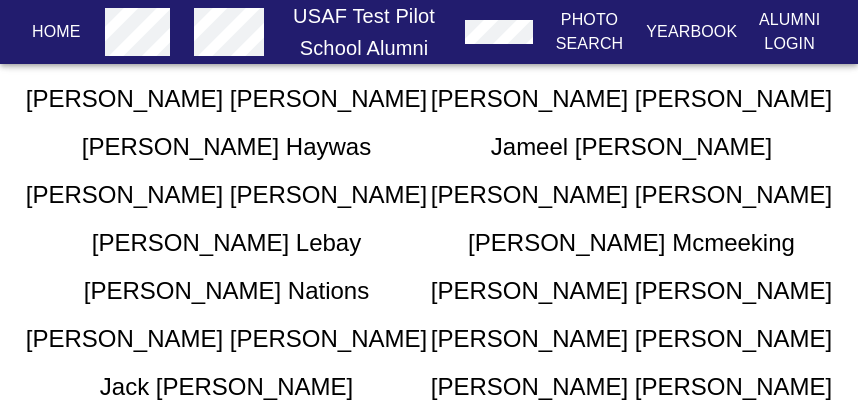drag, startPoint x: 126, startPoint y: 291, endPoint x: 344, endPoint y: 295, distance: 218.0367 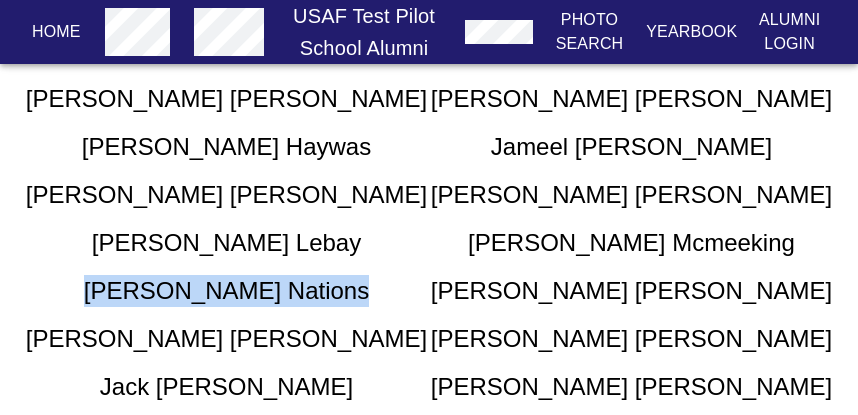 copy on "[PERSON_NAME]" 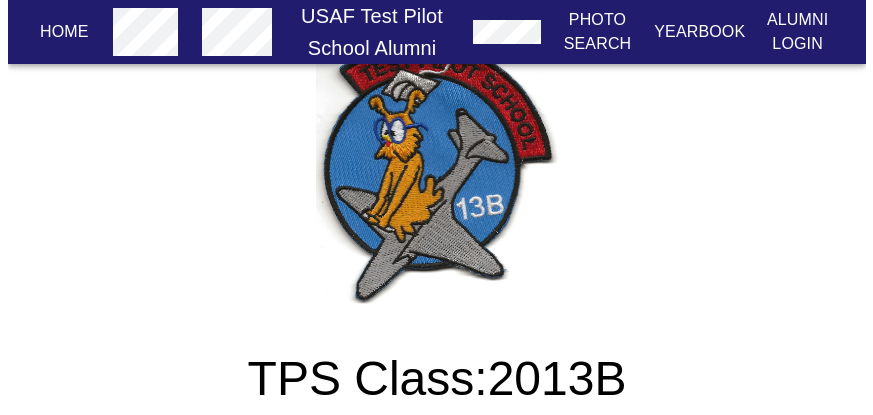 scroll, scrollTop: 0, scrollLeft: 0, axis: both 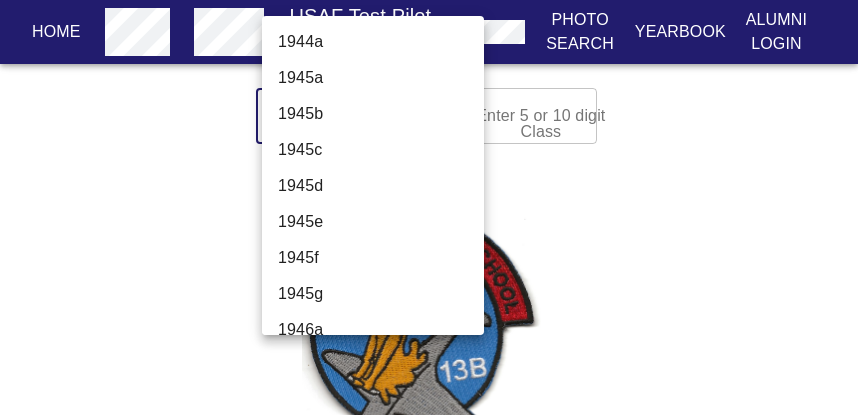 click on "Home USAF Test Pilot School Alumni Photo Search Yearbook Alumni Login Select A Class 2013b 2013b ​ OR Enter 5 or 10 digit Class Enter 5 or 10 digit Class TPS Class:  2013B [PERSON_NAME] [PERSON_NAME] [PERSON_NAME] [PERSON_NAME] [PERSON_NAME] [PERSON_NAME] [PERSON_NAME] [PERSON_NAME] [PERSON_NAME] [PERSON_NAME] [PERSON_NAME] [PERSON_NAME] [PERSON_NAME] [PERSON_NAME] [PERSON_NAME] [PERSON_NAME] [PERSON_NAME] [PERSON_NAME] [PERSON_NAME] [PERSON_NAME] USAF TPS Class 2013B Home Alumni Bios Class Pages Photos Yearbook Alumni Login 1944a 1945a 1945b 1945c 1945d 1945e 1945f 1945g 1946a 1946b 1946c 1946d 1946e 1946f 1946g 1946i 1946j 1946k 1946l 1947a 1947b 1947c 1947d 1947f 1947g 1948a 1948b 1948d 1948f 1949a 1949b 1949c 1949d 1950a 1950b 1950c 1951a 1951b 1951c 1952a 1952b 1952c 1953a 1953b 1953c 1953d 1954a 1954b 1954c 1955a 1955c 1955d 1956a 1956b 1956c 1956d 1957a 1957c 1957d 1958a 1958b 1958c 1959a 1959b 1959c 1960a 1960b 1960c 1961a 1961c 1962a 1962c 1963a" at bounding box center (429, 1047) 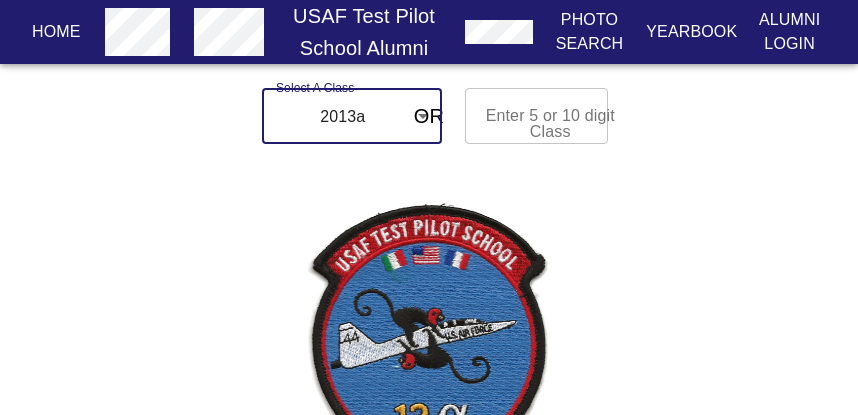 click on "Home USAF Test Pilot School Alumni Photo Search Yearbook Alumni Login Select A Class 2013a 2013a ​ OR Enter 5 or 10 digit Class Enter 5 or 10 digit Class TPS Class:  2013A [PERSON_NAME]   Brouze [PERSON_NAME] [PERSON_NAME] [PERSON_NAME] [PERSON_NAME] [PERSON_NAME] [PERSON_NAME] [PERSON_NAME] [PERSON_NAME] [PERSON_NAME] [PERSON_NAME] [PERSON_NAME] [PERSON_NAME] [PERSON_NAME] [PERSON_NAME] [PERSON_NAME] [PERSON_NAME] [PERSON_NAME] [PERSON_NAME] Class 2013a Home Alumni Bios Class Pages Photos Yearbook Alumni Login" at bounding box center (429, 903) 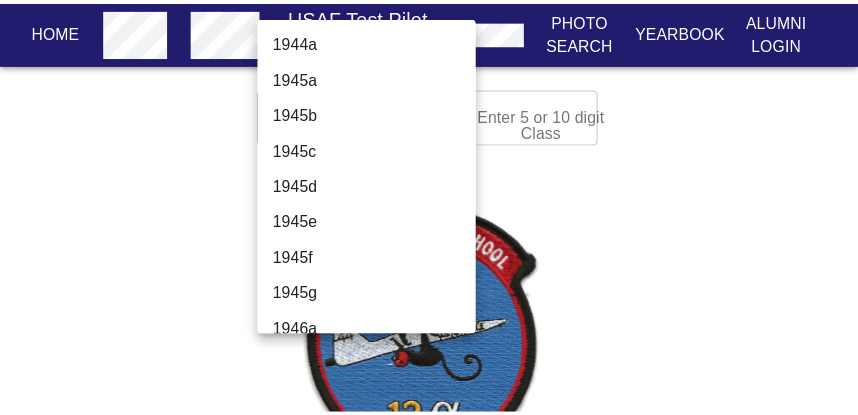 scroll, scrollTop: 6059, scrollLeft: 0, axis: vertical 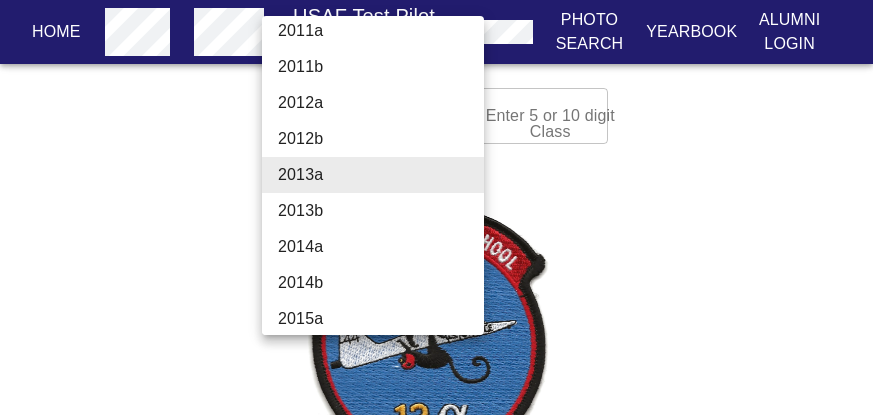click on "2014b" at bounding box center [380, 283] 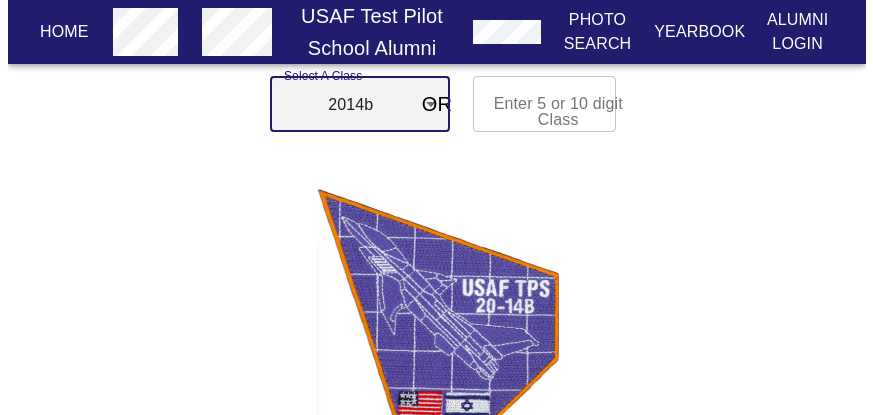 scroll, scrollTop: 0, scrollLeft: 0, axis: both 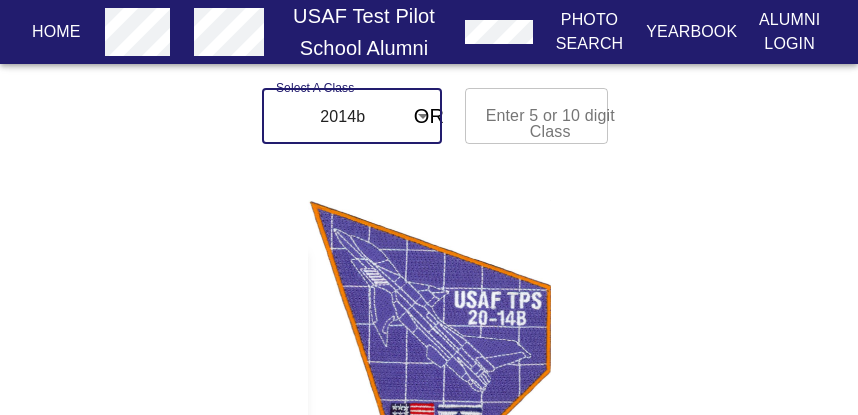 click on "Home USAF Test Pilot School Alumni Photo Search Yearbook Alumni Login Select A Class 2014b 2014b ​ OR Enter 5 or 10 digit Class Enter 5 or 10 digit Class TPS Class:  2014B [PERSON_NAME] [PERSON_NAME] [PERSON_NAME] [PERSON_NAME] [PERSON_NAME] [PERSON_NAME] [PERSON_NAME] [PERSON_NAME]   [PERSON_NAME]   [PERSON_NAME] [PERSON_NAME] [PERSON_NAME] [PERSON_NAME] [PERSON_NAME] [PERSON_NAME] [PERSON_NAME] [PERSON_NAME] [PERSON_NAME] [PERSON_NAME] [PERSON_NAME] Home Alumni Bios Class Pages Photos Yearbook Alumni Login" at bounding box center (429, 589) 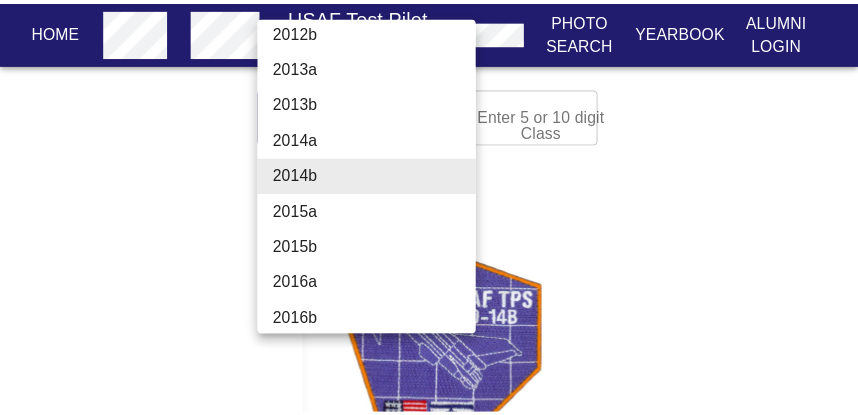 scroll, scrollTop: 6282, scrollLeft: 0, axis: vertical 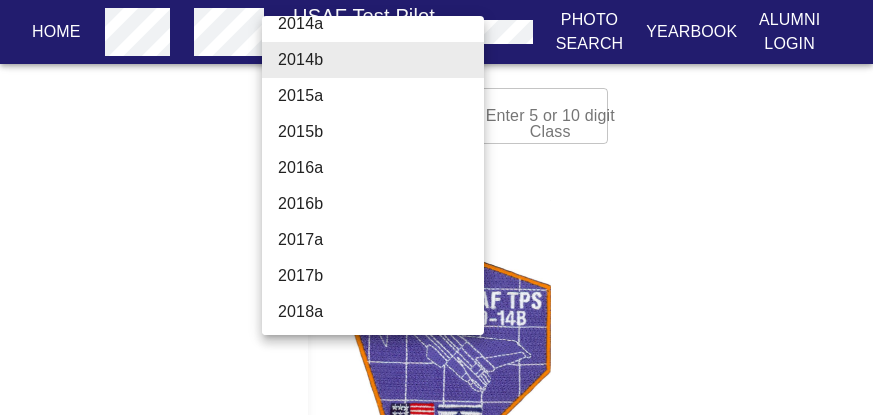click on "2015a" at bounding box center [380, 96] 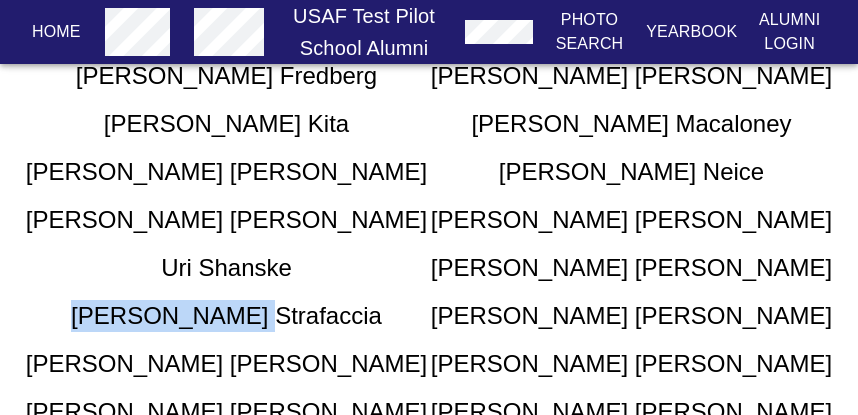click on "[PERSON_NAME]" at bounding box center (226, 220) 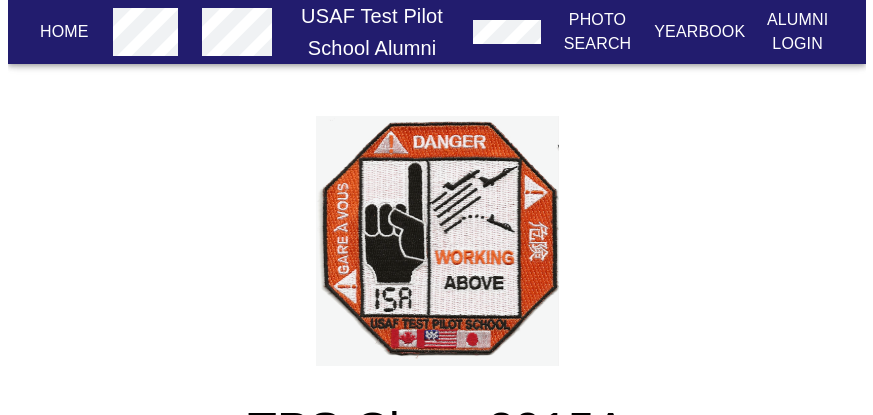 scroll, scrollTop: 0, scrollLeft: 0, axis: both 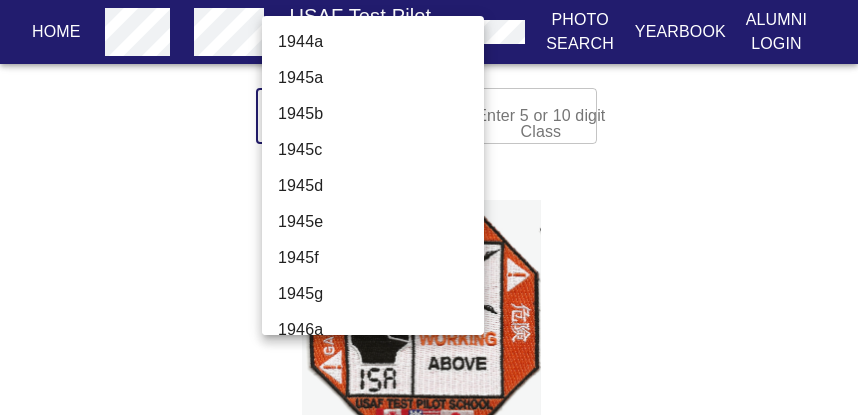click on "Home USAF Test Pilot School Alumni Photo Search Yearbook Alumni Login Select A Class 2015a 2015a ​ OR Enter 5 or 10 digit Class Enter 5 or 10 digit Class TPS Class:  2015A [PERSON_NAME] [PERSON_NAME] [PERSON_NAME] [PERSON_NAME] [PERSON_NAME] [PERSON_NAME] [PERSON_NAME] [PERSON_NAME] [PERSON_NAME] [PERSON_NAME] [PERSON_NAME] [PERSON_NAME] [PERSON_NAME] [PERSON_NAME] [PERSON_NAME] [PERSON_NAME] [PERSON_NAME] [PERSON_NAME] [PERSON_NAME] [PERSON_NAME] USAF TPS Class 2015a Home Alumni Bios Class Pages Photos Yearbook Alumni Login 1944a 1945a 1945b 1945c 1945d 1945e 1945f 1945g 1946a 1946b 1946c 1946d 1946e 1946f 1946g 1946i 1946j 1946k 1946l 1947a 1947b 1947c 1947d 1947f 1947g 1948a 1948b 1948d 1948f 1949a 1949b 1949c 1949d 1950a 1950b 1950c 1951a 1951b 1951c 1952a 1952b 1952c 1953a 1953b 1953c 1953d 1954a 1954b 1954c 1955a 1955c 1955d 1956a 1956b 1956c 1956d 1957a 1957c 1957d 1958a 1958b 1958c 1959a 1959b 1959c 1960a 1960b 1960c 1961a 1961c 1962a 1962c 1963a" at bounding box center (429, 1011) 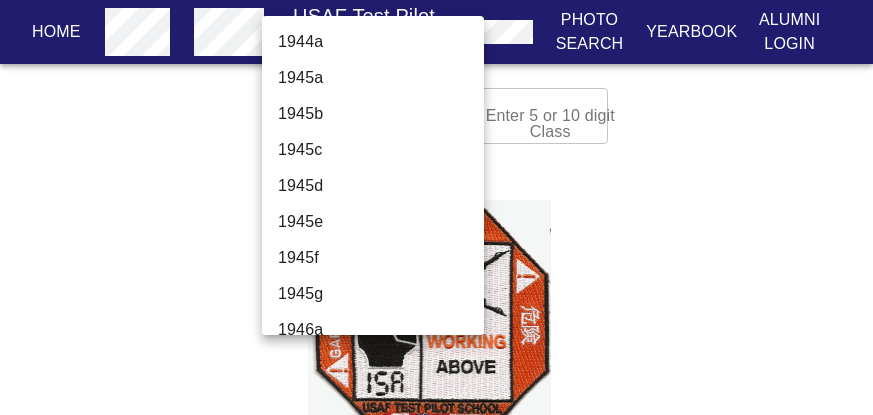 scroll, scrollTop: 6203, scrollLeft: 0, axis: vertical 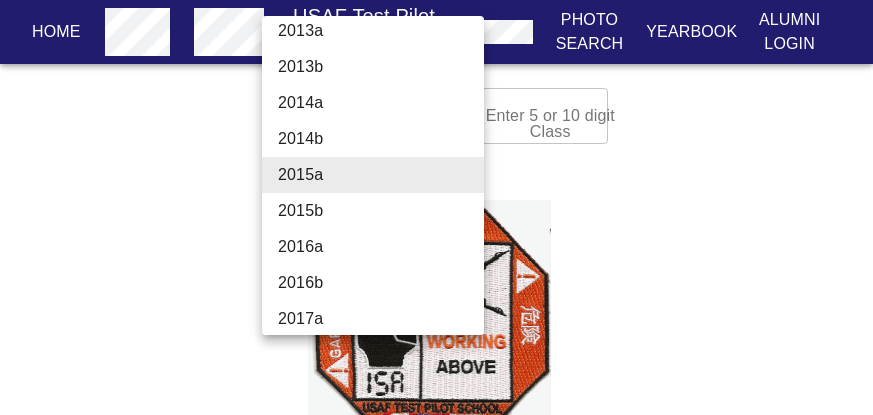 click on "2015b" at bounding box center (380, 211) 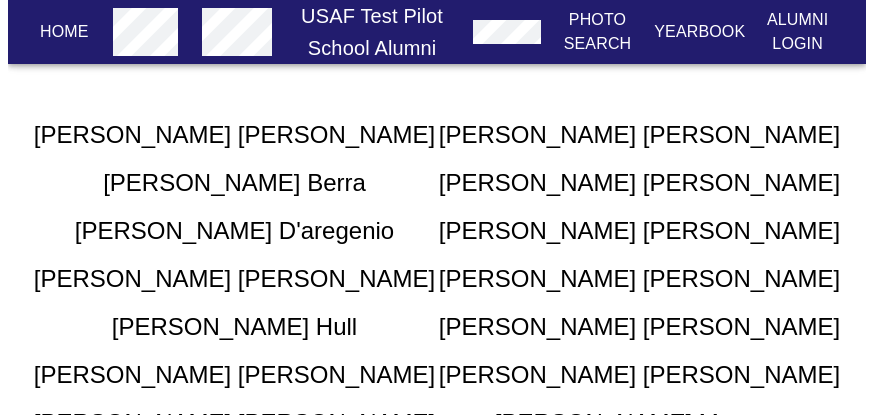 scroll, scrollTop: 0, scrollLeft: 0, axis: both 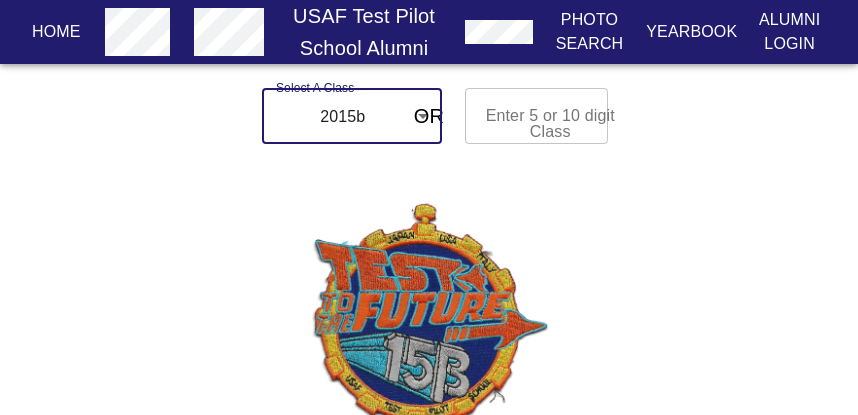 click on "Home USAF Test Pilot School Alumni Photo Search Yearbook Alumni Login Select A Class 2015b 2015b ​ OR Enter 5 or 10 digit Class Enter 5 or 10 digit Class TPS Class:  2015B [PERSON_NAME] [PERSON_NAME] [PERSON_NAME] [PERSON_NAME] [PERSON_NAME]   D'aregenio [PERSON_NAME] [PERSON_NAME] [PERSON_NAME] [PERSON_NAME] [PERSON_NAME] [PERSON_NAME] [PERSON_NAME] [PERSON_NAME] [PERSON_NAME] [PERSON_NAME]   [PERSON_NAME]   [PERSON_NAME] [PERSON_NAME] [PERSON_NAME] Home Alumni Bios Class Pages Photos Yearbook Alumni Login" at bounding box center [429, 869] 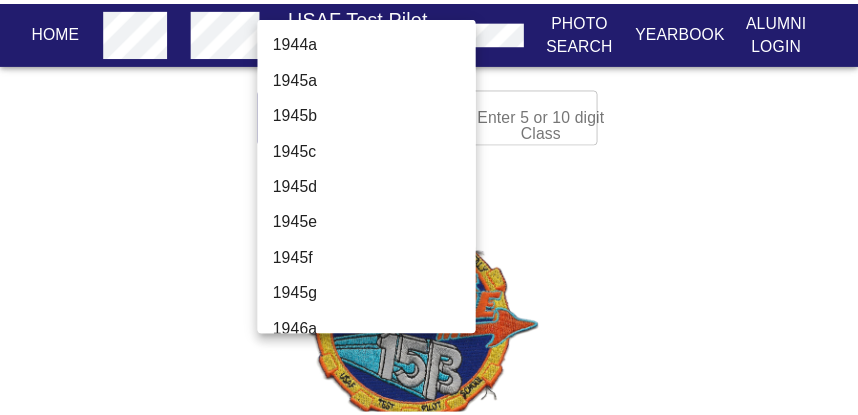 scroll, scrollTop: 6239, scrollLeft: 0, axis: vertical 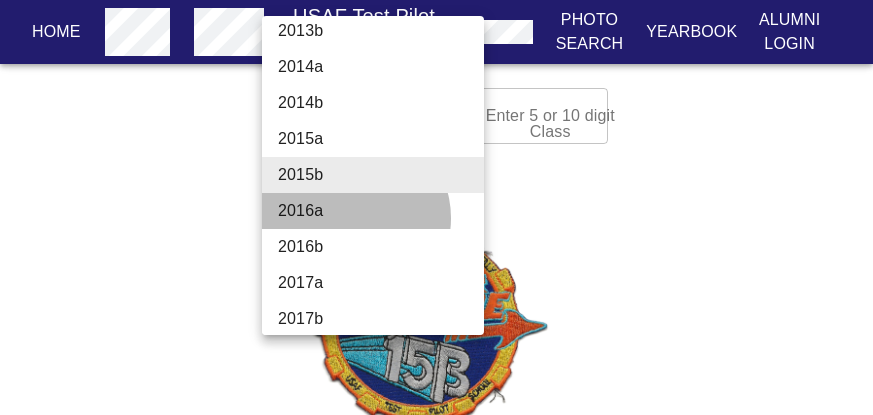 click on "2016a" at bounding box center (380, 211) 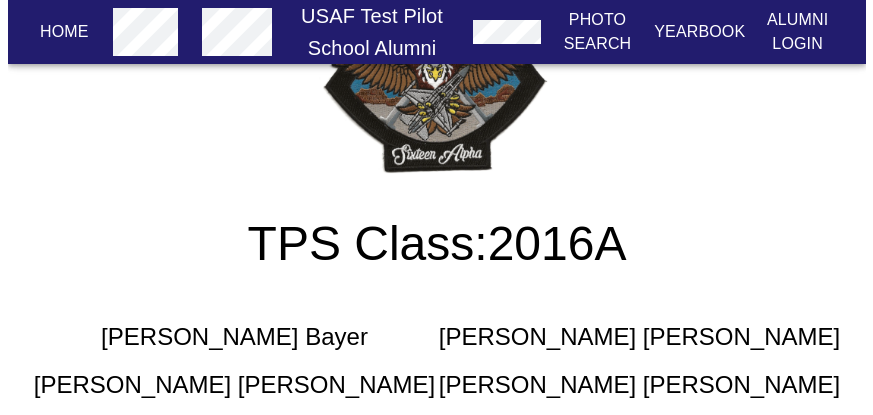 scroll, scrollTop: 0, scrollLeft: 0, axis: both 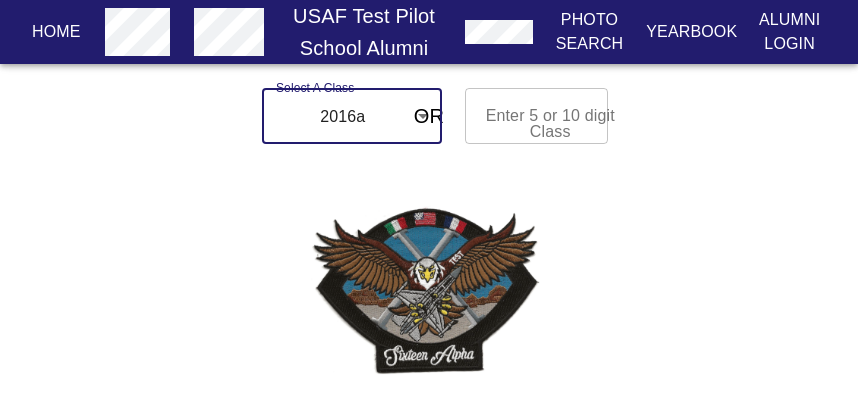 click on "Select A Class 2016a 2016a ​ OR Enter 5 or 10 digit Class Enter 5 or 10 digit Class TPS Class:  2016A [PERSON_NAME] [PERSON_NAME] [PERSON_NAME] [PERSON_NAME] [PERSON_NAME] [PERSON_NAME] [PERSON_NAME] [PERSON_NAME]   [PERSON_NAME]   [PERSON_NAME]   [PERSON_NAME]   [PERSON_NAME] [PERSON_NAME] [PERSON_NAME] [PERSON_NAME] [PERSON_NAME] [PERSON_NAME] [PERSON_NAME] [PERSON_NAME] [PERSON_NAME] USAF TPS Class 2016a Members of Class 2016a UH-72 Lakota helicopter Qual Eval during TPS 2016a field trip to Pax River: Left-to-Right: Capt [PERSON_NAME] "Crypto" [PERSON_NAME] and Capt Mark "Medal" [PERSON_NAME] C-17 Qual Eval, class 2016a: Left-to-Right: Capt [PERSON_NAME] "Teddy" [PERSON_NAME], Capt [PERSON_NAME] "Crypto" [PERSON_NAME], Capt [PERSON_NAME] "Evil" [PERSON_NAME], Maj [PERSON_NAME] "Joker" [PERSON_NAME]-135 Qual Eval for class 2016a: Left-to-Right: Capt [PERSON_NAME] "TACSI" [PERSON_NAME], Major [PERSON_NAME] "RADAR" [PERSON_NAME], Maj [PERSON_NAME] "Joker" [PERSON_NAME], Capt [PERSON_NAME] "Crypto" [PERSON_NAME] USAF TPS vs Blue Angels Charity Softball Game, [GEOGRAPHIC_DATA], [GEOGRAPHIC_DATA], 2016" at bounding box center (429, 2536) 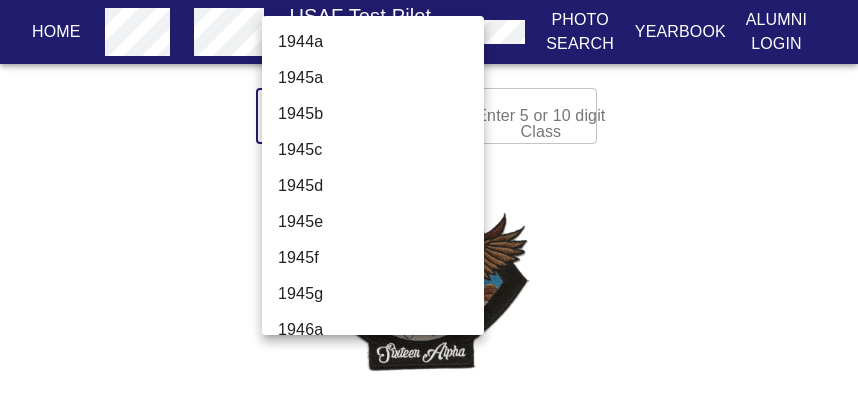 click on "Home USAF Test Pilot School Alumni Photo Search Yearbook Alumni Login Select A Class 2016a 2016a ​ OR Enter 5 or 10 digit Class Enter 5 or 10 digit Class TPS Class:  2016A [PERSON_NAME] [PERSON_NAME] [PERSON_NAME] [PERSON_NAME] [PERSON_NAME] [PERSON_NAME] [PERSON_NAME] [PERSON_NAME]   [PERSON_NAME]   [PERSON_NAME]   [PERSON_NAME]   [PERSON_NAME] [PERSON_NAME] [PERSON_NAME] [PERSON_NAME] [PERSON_NAME] [PERSON_NAME] [PERSON_NAME] [PERSON_NAME] [PERSON_NAME] USAF TPS Class 2016a Members of Class 2016a UH-72 Lakota helicopter Qual Eval during TPS 2016a field trip to Pax River: Left-to-Right: Capt [PERSON_NAME] "Crypto" [PERSON_NAME] and Capt Mark "Medal" [PERSON_NAME] C-17 Qual Eval, class 2016a: Left-to-Right: Capt [PERSON_NAME] "[PERSON_NAME]" [PERSON_NAME], Capt [PERSON_NAME] "Crypto" [PERSON_NAME], Capt [PERSON_NAME] "Evil" [PERSON_NAME], Maj [PERSON_NAME] "Joker" [PERSON_NAME]-135 Qual Eval for class 2016a: Left-to-Right: Capt [PERSON_NAME] "TACSI" [PERSON_NAME], Major [PERSON_NAME] "RADAR" [PERSON_NAME], Maj [PERSON_NAME] "Joker" [PERSON_NAME], Capt [PERSON_NAME] "Crypto" [PERSON_NAME] Home Alumni Bios" at bounding box center [429, 2666] 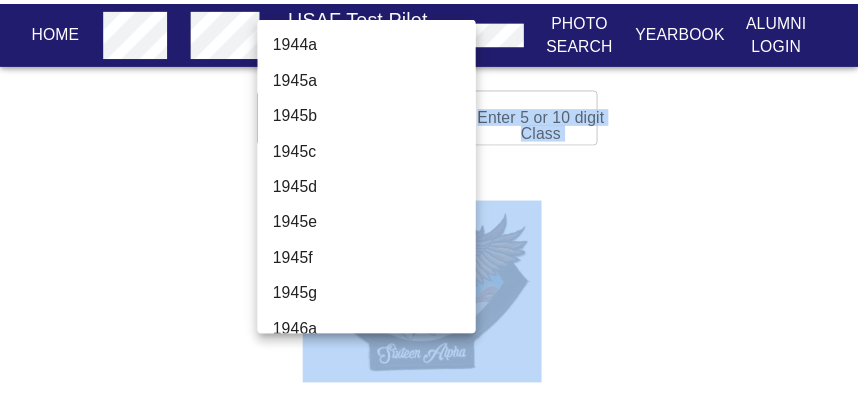 scroll, scrollTop: 6275, scrollLeft: 0, axis: vertical 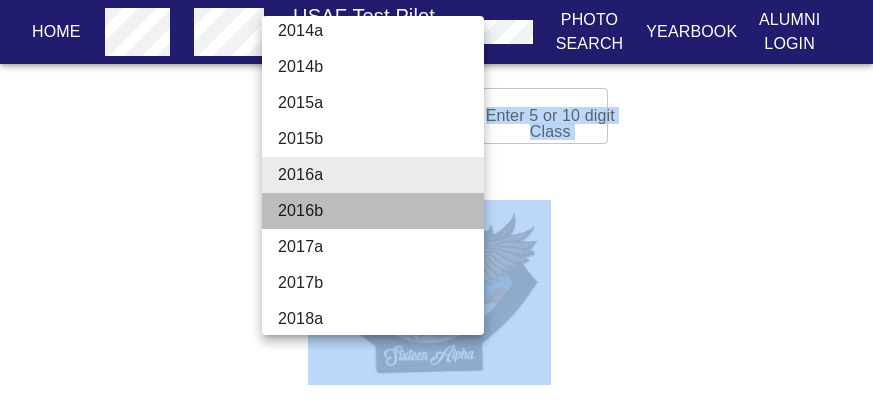 click on "2016b" at bounding box center (380, 211) 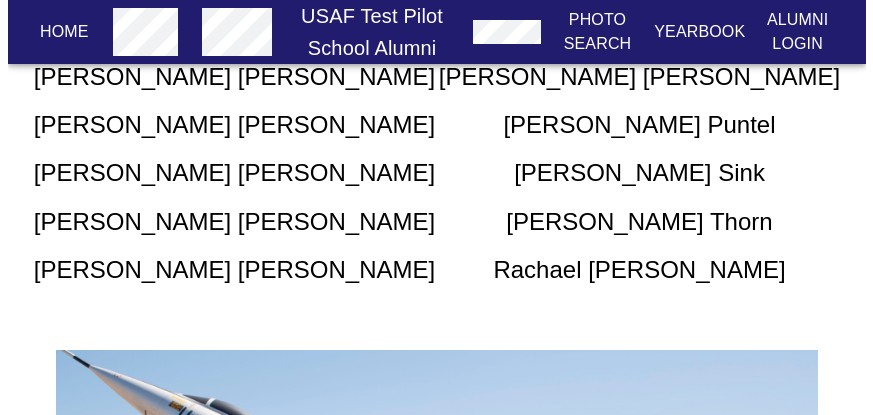 scroll, scrollTop: 0, scrollLeft: 0, axis: both 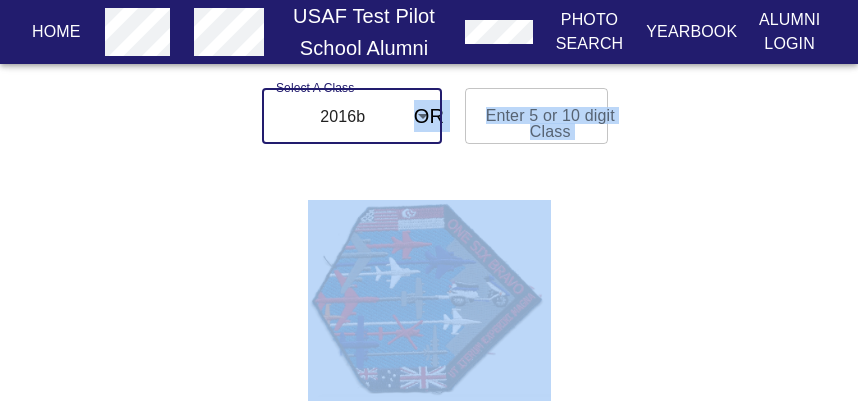 click on "Home USAF Test Pilot School Alumni Photo Search Yearbook Alumni Login Select A Class 2016b 2016b ​ OR Enter 5 or 10 digit Class Enter 5 or 10 digit Class TPS Class:  2016B [PERSON_NAME] [PERSON_NAME] [PERSON_NAME] [PERSON_NAME] [PERSON_NAME] [PERSON_NAME] [PERSON_NAME] [PERSON_NAME] [PERSON_NAME] [PERSON_NAME] [PERSON_NAME] [PERSON_NAME] [PERSON_NAME] [PERSON_NAME] [PERSON_NAME] [PERSON_NAME] [PERSON_NAME] [PERSON_NAME] [PERSON_NAME] [PERSON_NAME] USAF TPS Class 2016B Home Alumni Bios Class Pages Photos Yearbook Alumni Login" at bounding box center (429, 867) 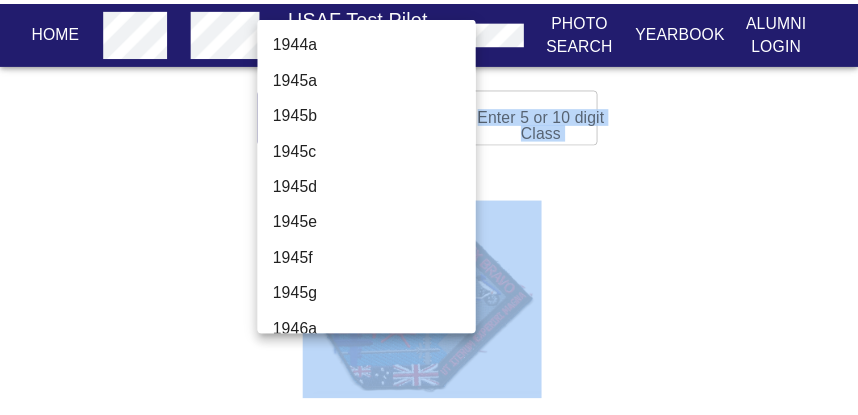 scroll, scrollTop: 6311, scrollLeft: 0, axis: vertical 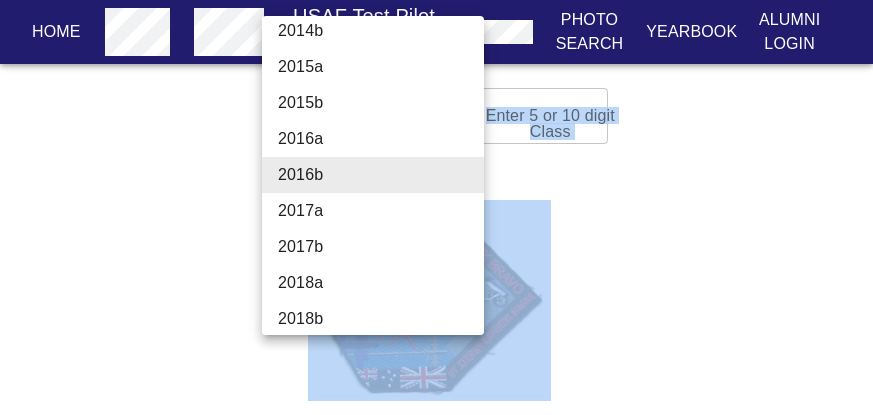 click on "2017a" at bounding box center (380, 211) 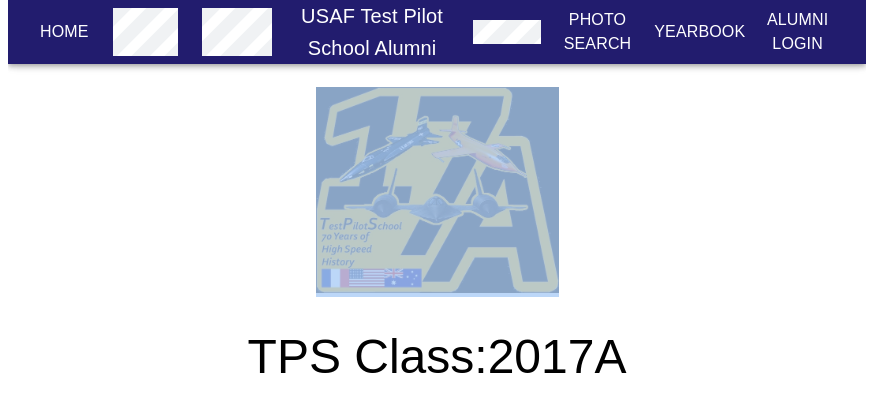 scroll, scrollTop: 0, scrollLeft: 0, axis: both 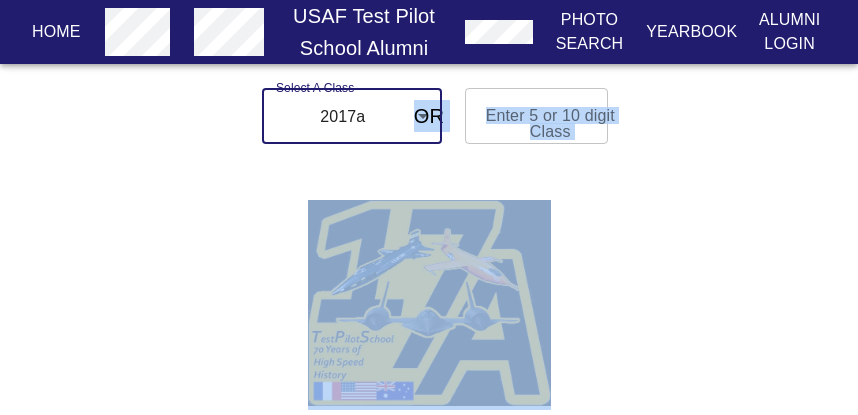 click on "Home USAF Test Pilot School Alumni Photo Search Yearbook Alumni Login Select A Class 2017a 2017a ​ OR Enter 5 or 10 digit Class Enter 5 or 10 digit Class TPS Class:  2017A [PERSON_NAME] [PERSON_NAME] [PERSON_NAME] [PERSON_NAME] [PERSON_NAME] [PERSON_NAME] [PERSON_NAME] [PERSON_NAME] [PERSON_NAME] [PERSON_NAME] [PERSON_NAME] [PERSON_NAME] [PERSON_NAME] [PERSON_NAME] [PERSON_NAME] [PERSON_NAME] [PERSON_NAME] [PERSON_NAME] [PERSON_NAME] [PERSON_NAME] Class 2017a  Additional Info Graduation Video  ( YouTube ) USAF TPS Class 2017a, center is [PERSON_NAME] (graduate of [GEOGRAPHIC_DATA] in [GEOGRAPHIC_DATA], [GEOGRAPHIC_DATA]) Home Alumni Bios Class Pages Photos Yearbook Alumni Login" at bounding box center [429, 947] 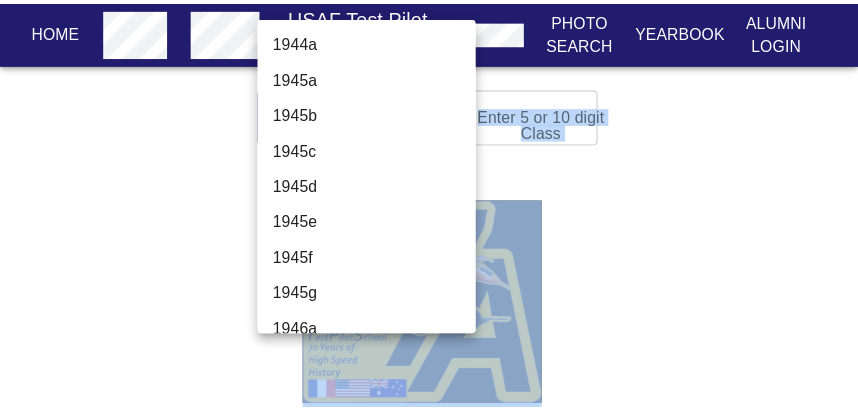 scroll, scrollTop: 6347, scrollLeft: 0, axis: vertical 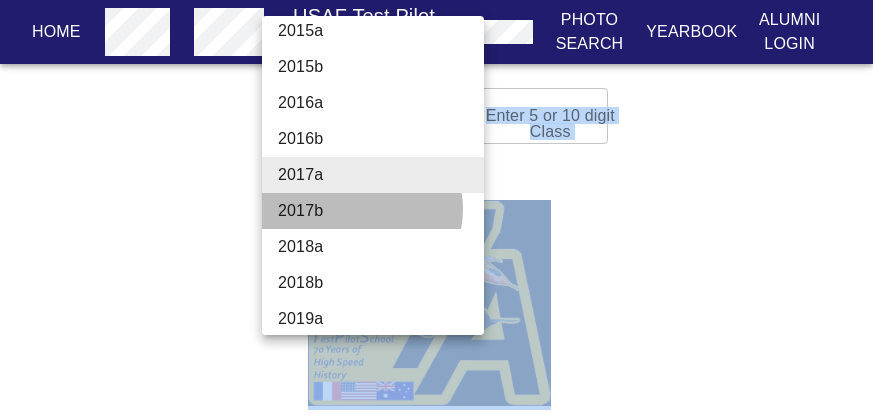 click on "2017b" at bounding box center [380, 211] 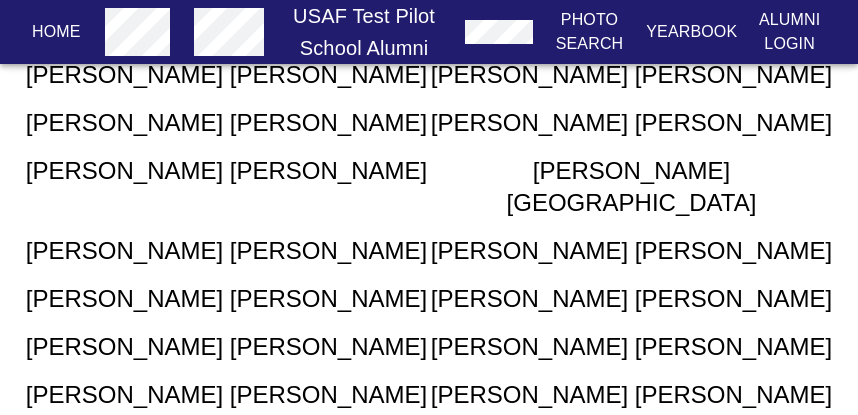 scroll, scrollTop: 683, scrollLeft: 0, axis: vertical 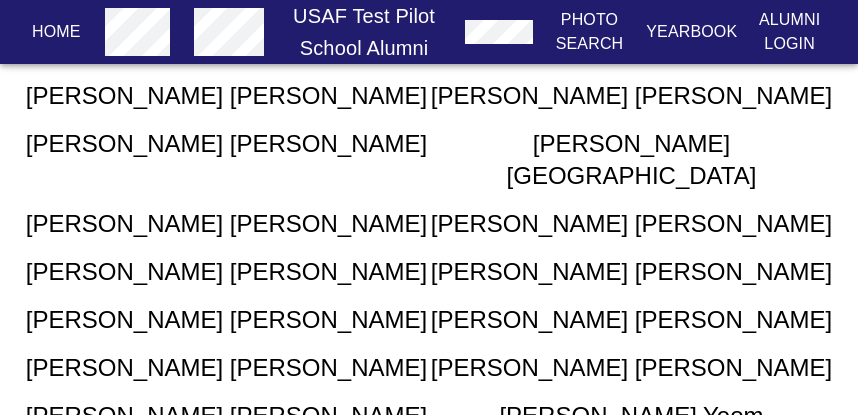 click on "[PERSON_NAME]" at bounding box center (226, 272) 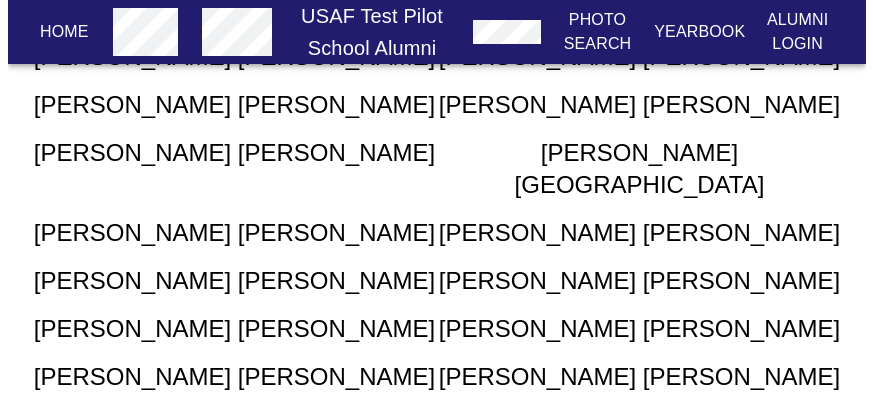 scroll, scrollTop: 0, scrollLeft: 0, axis: both 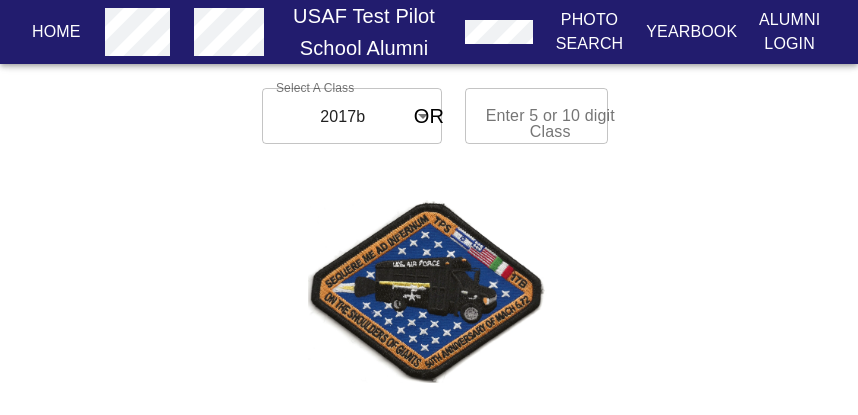 click on "Home USAF Test Pilot School Alumni Photo Search Yearbook Alumni Login Select A Class 2017b 2017b ​ OR Enter 5 or 10 digit Class Enter 5 or 10 digit Class TPS Class:  2017B [PERSON_NAME] [PERSON_NAME] [PERSON_NAME] [PERSON_NAME] [PERSON_NAME] [PERSON_NAME] [PERSON_NAME] [PERSON_NAME] [PERSON_NAME] [PERSON_NAME] [PERSON_NAME] [PERSON_NAME] [PERSON_NAME] [PERSON_NAME] [PERSON_NAME] [PERSON_NAME] [PERSON_NAME] [PERSON_NAME] [PERSON_NAME] [PERSON_NAME] [PERSON_NAME] [PERSON_NAME] [PERSON_NAME] [PERSON_NAME] Class 2017b  Additional Info Graduation Video  ( YouTube ) USAF TPS Class 2017b Home Alumni Bios Class Pages Photos Yearbook Alumni Login" at bounding box center [429, 983] 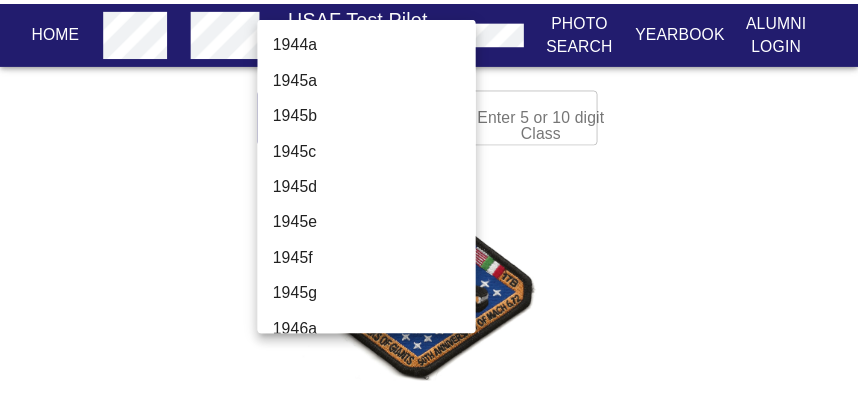 scroll, scrollTop: 6383, scrollLeft: 0, axis: vertical 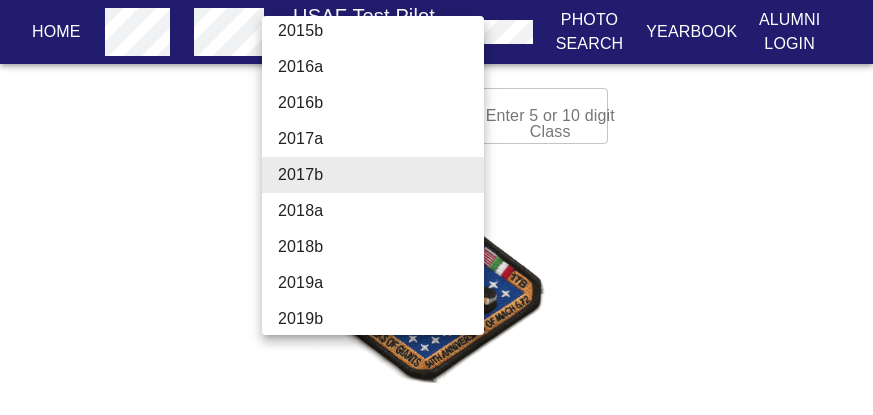 click on "2018a" at bounding box center [380, 211] 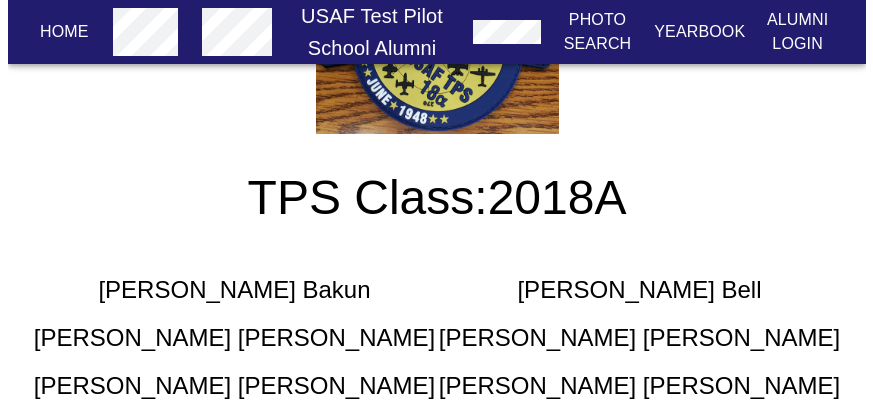 scroll, scrollTop: 0, scrollLeft: 0, axis: both 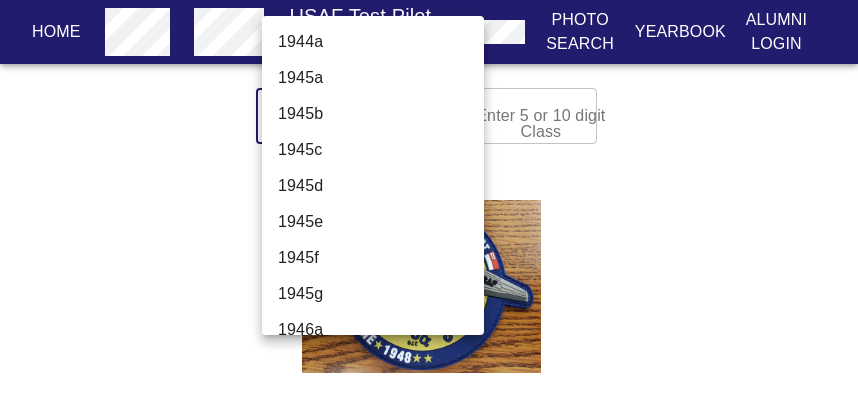 drag, startPoint x: 313, startPoint y: 131, endPoint x: 338, endPoint y: 125, distance: 25.70992 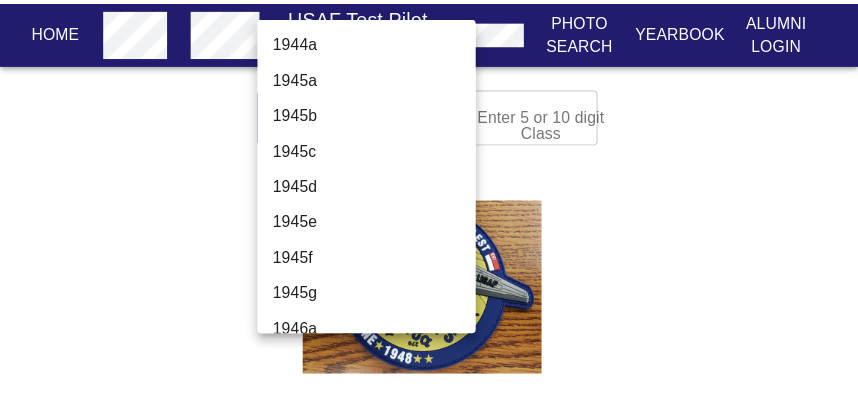 scroll, scrollTop: 6419, scrollLeft: 0, axis: vertical 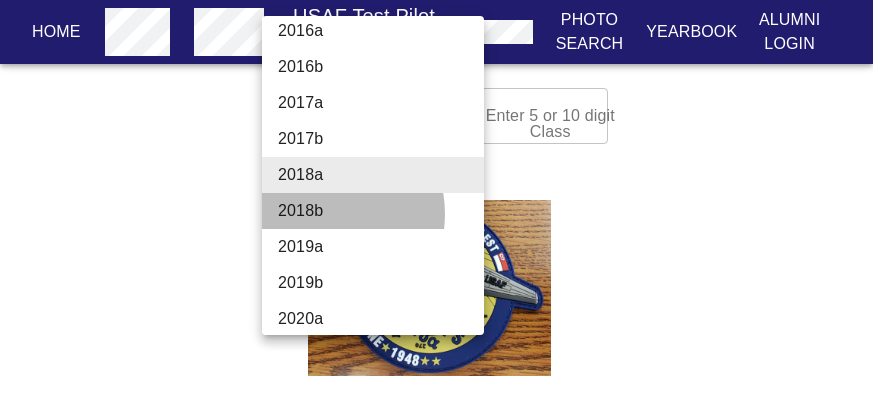 click on "2018b" at bounding box center [380, 211] 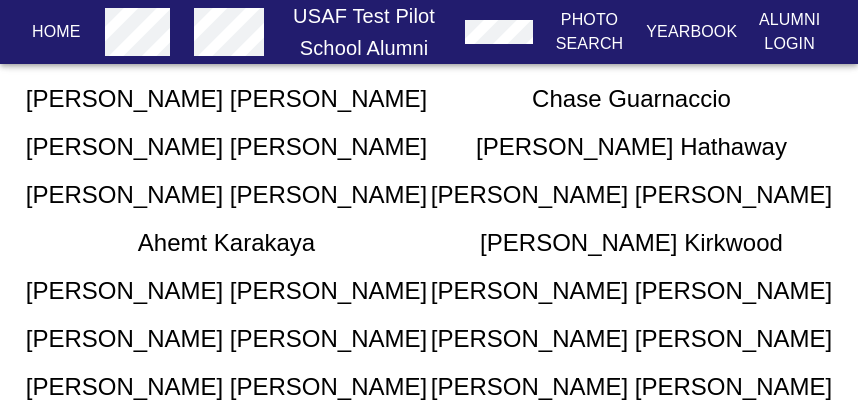 scroll, scrollTop: 39, scrollLeft: 0, axis: vertical 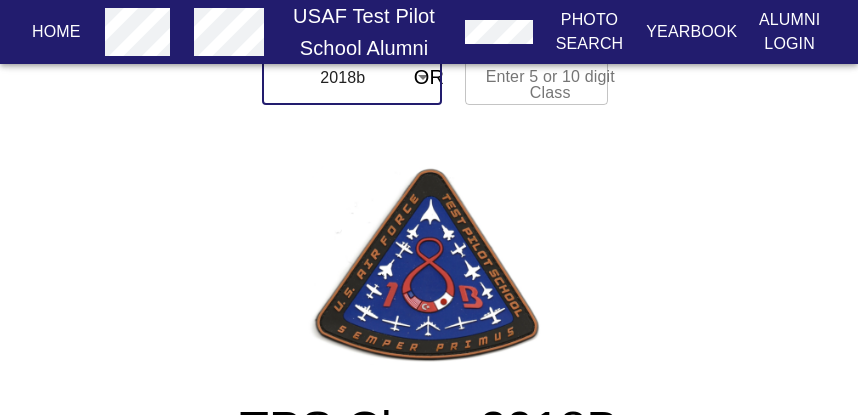 click on "Select A Class 2018b 2018b ​" at bounding box center (322, 77) 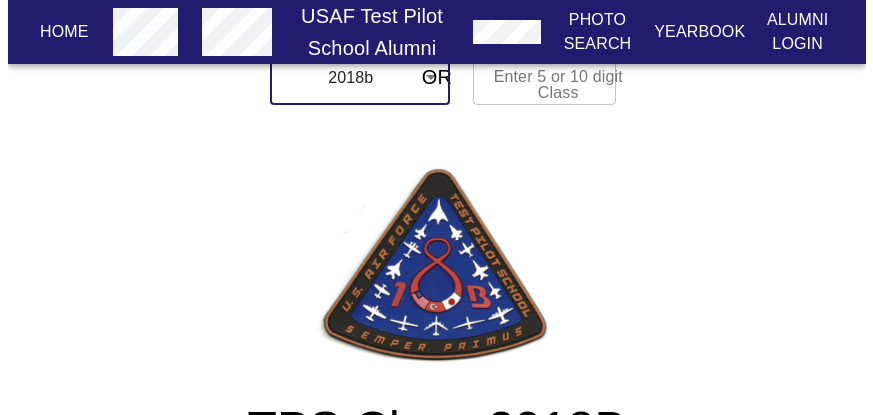 scroll, scrollTop: 0, scrollLeft: 0, axis: both 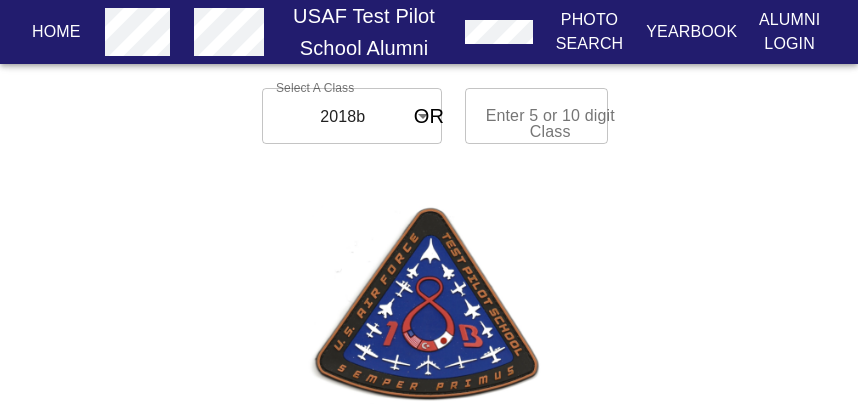 click on "Home USAF Test Pilot School Alumni Photo Search Yearbook Alumni Login Select A Class 2018b 2018b ​ OR Enter 5 or 10 digit Class Enter 5 or 10 digit Class TPS Class:  2018B [PERSON_NAME] [PERSON_NAME] [PERSON_NAME] [PERSON_NAME] [PERSON_NAME] [PERSON_NAME] [PERSON_NAME] [PERSON_NAME] [PERSON_NAME] [PERSON_NAME] [PERSON_NAME] [PERSON_NAME] [PERSON_NAME] [PERSON_NAME] [PERSON_NAME] [PERSON_NAME] [PERSON_NAME] [PERSON_NAME] Hokuto   Shimizu [PERSON_NAME] [PERSON_NAME] [PERSON_NAME] [PERSON_NAME] [PERSON_NAME] Class 2018B Home Alumni Bios Class Pages Photos Yearbook Alumni Login" at bounding box center [429, 918] 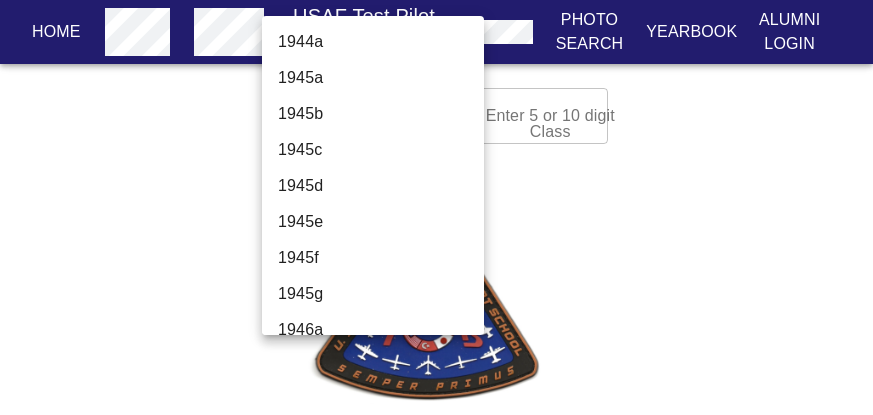 scroll, scrollTop: 6455, scrollLeft: 0, axis: vertical 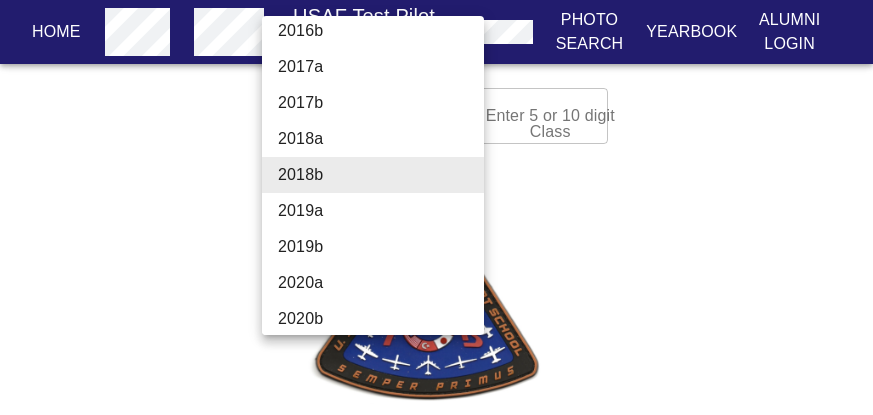 click on "2017b" at bounding box center (380, 103) 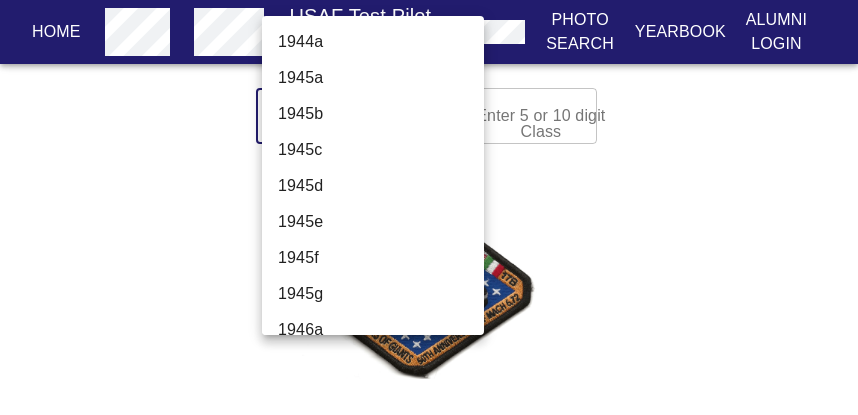click on "Home USAF Test Pilot School Alumni Photo Search Yearbook Alumni Login Select A Class 2017b 2017b ​ OR Enter 5 or 10 digit Class Enter 5 or 10 digit Class TPS Class:  2017B [PERSON_NAME] [PERSON_NAME] [PERSON_NAME] [PERSON_NAME] [PERSON_NAME] [PERSON_NAME] [PERSON_NAME] [PERSON_NAME] [PERSON_NAME] [PERSON_NAME] [PERSON_NAME] [PERSON_NAME] [PERSON_NAME] [PERSON_NAME] [PERSON_NAME] [PERSON_NAME] [PERSON_NAME] [PERSON_NAME] [PERSON_NAME] [PERSON_NAME] [PERSON_NAME] [PERSON_NAME] [PERSON_NAME] [PERSON_NAME] Class 2017b  Additional Info Graduation Video  ( YouTube ) USAF TPS Class 2017b Home Alumni Bios Class Pages Photos Yearbook Alumni Login 1944a 1945a 1945b 1945c 1945d 1945e 1945f 1945g 1946a 1946b 1946c 1946d 1946e 1946f 1946g 1946i 1946j 1946k 1946l 1947a 1947b 1947c 1947d 1947f 1947g 1948a 1948b 1948d 1948f 1949a 1949b 1949c 1949d 1950a 1950b 1950c 1951a 1951b 1951c 1952a 1952b 1952c 1953a 1953b 1953c 1953d 1954a 1954b 1954c 1955a 1955c 1955d" at bounding box center (429, 1120) 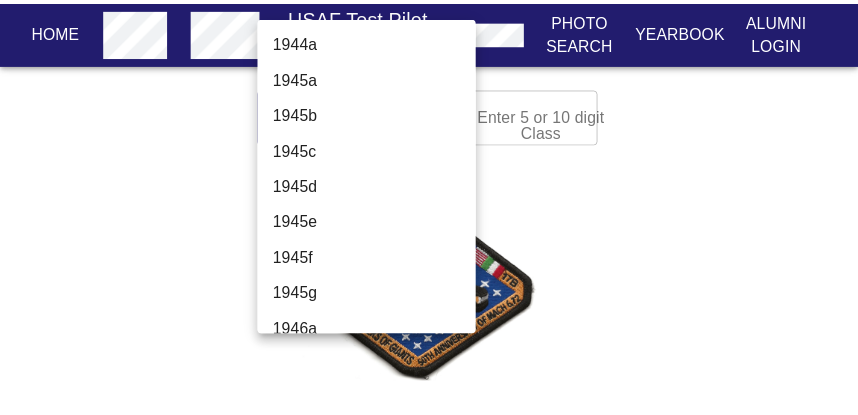 scroll, scrollTop: 6383, scrollLeft: 0, axis: vertical 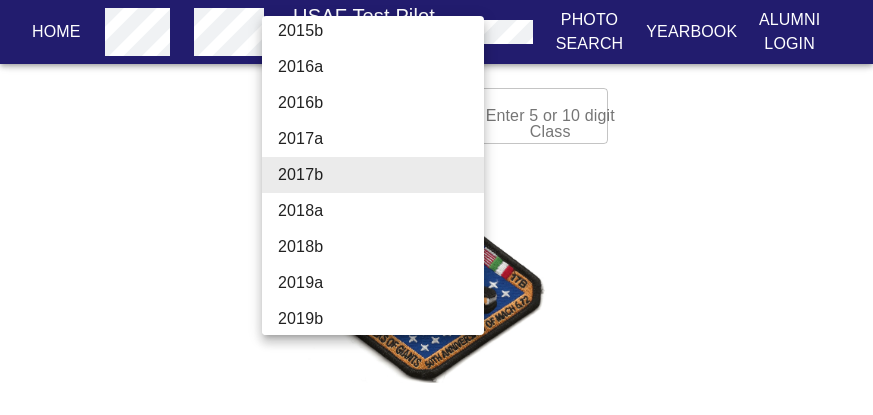 click on "2016b" at bounding box center (380, 103) 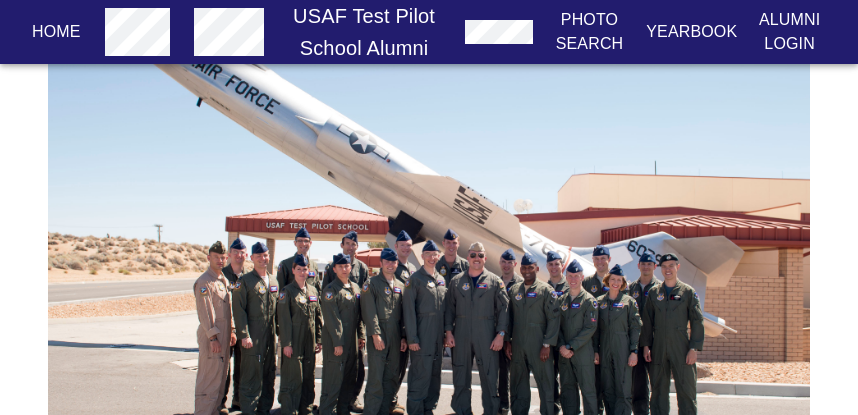 scroll, scrollTop: 1318, scrollLeft: 0, axis: vertical 